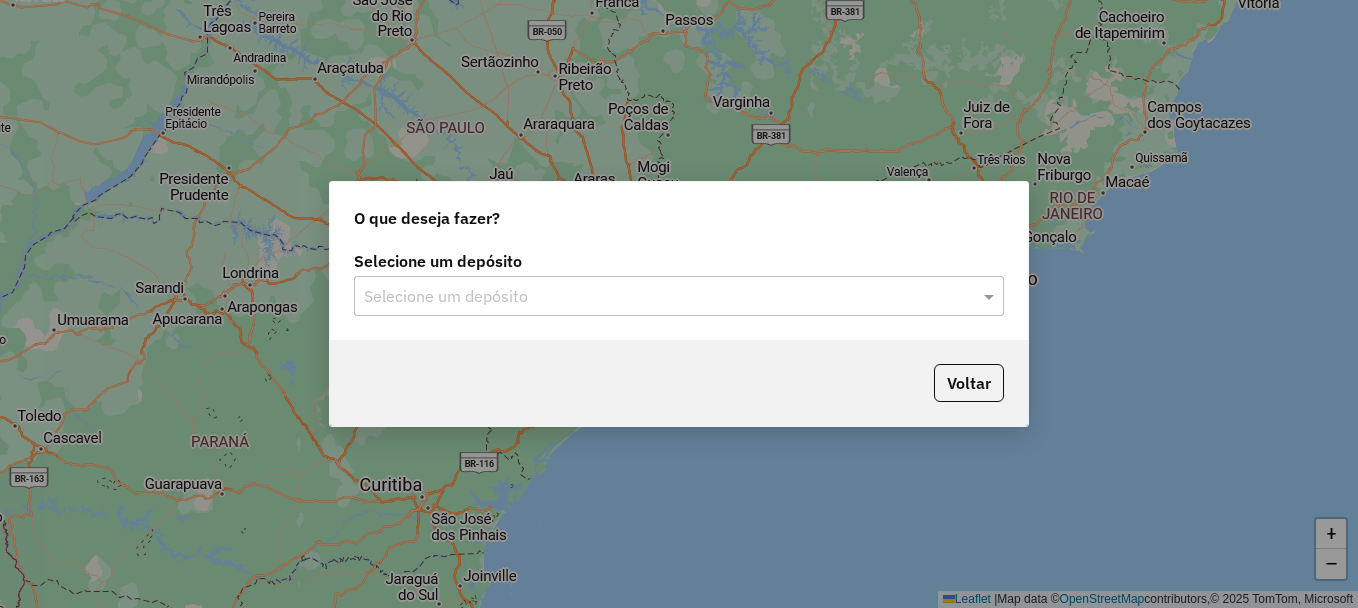 scroll, scrollTop: 0, scrollLeft: 0, axis: both 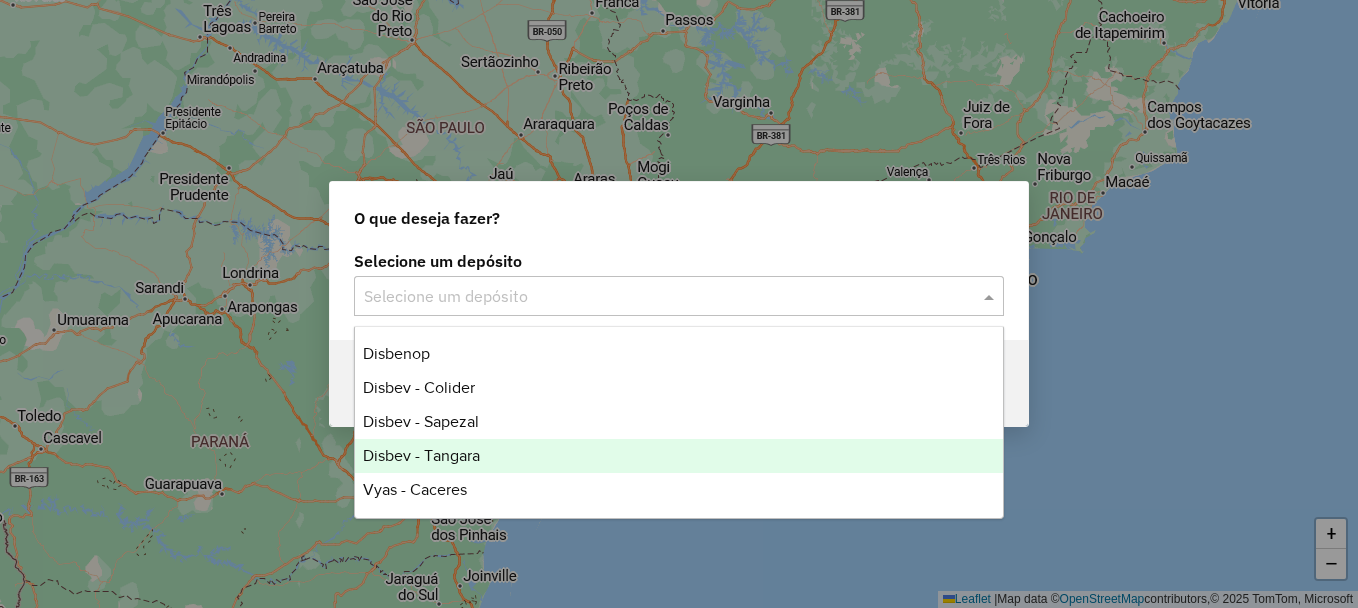 click on "Disbev - Tangara" at bounding box center (421, 455) 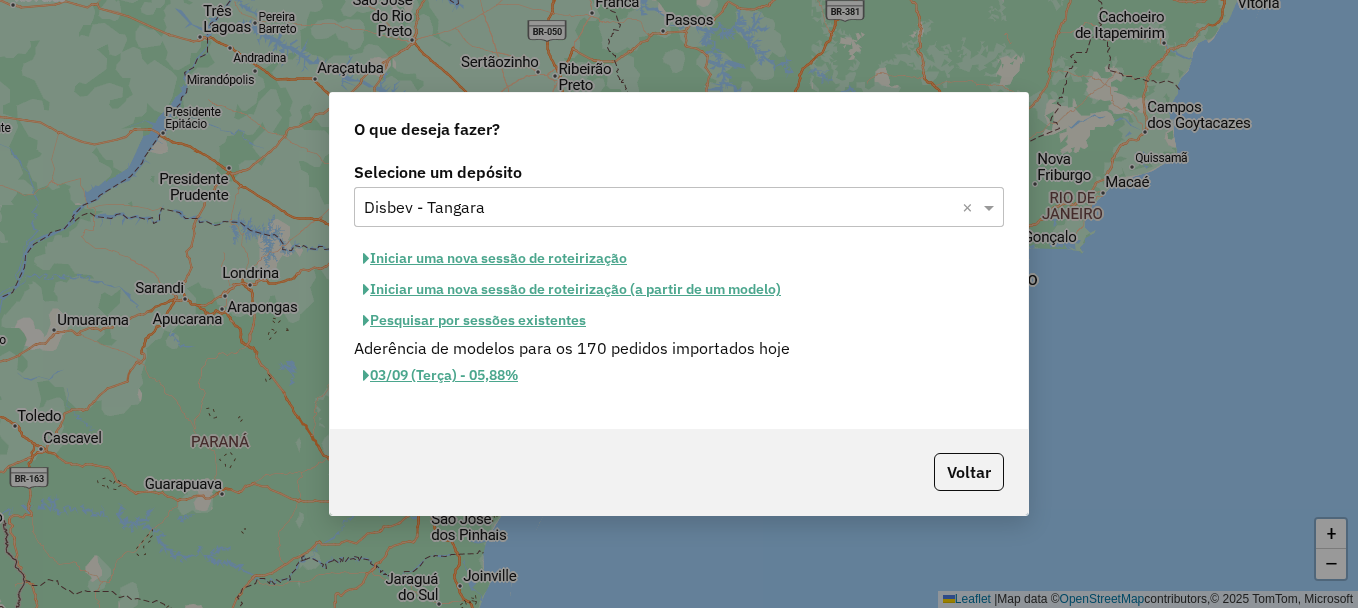 click on "Pesquisar por sessões existentes" 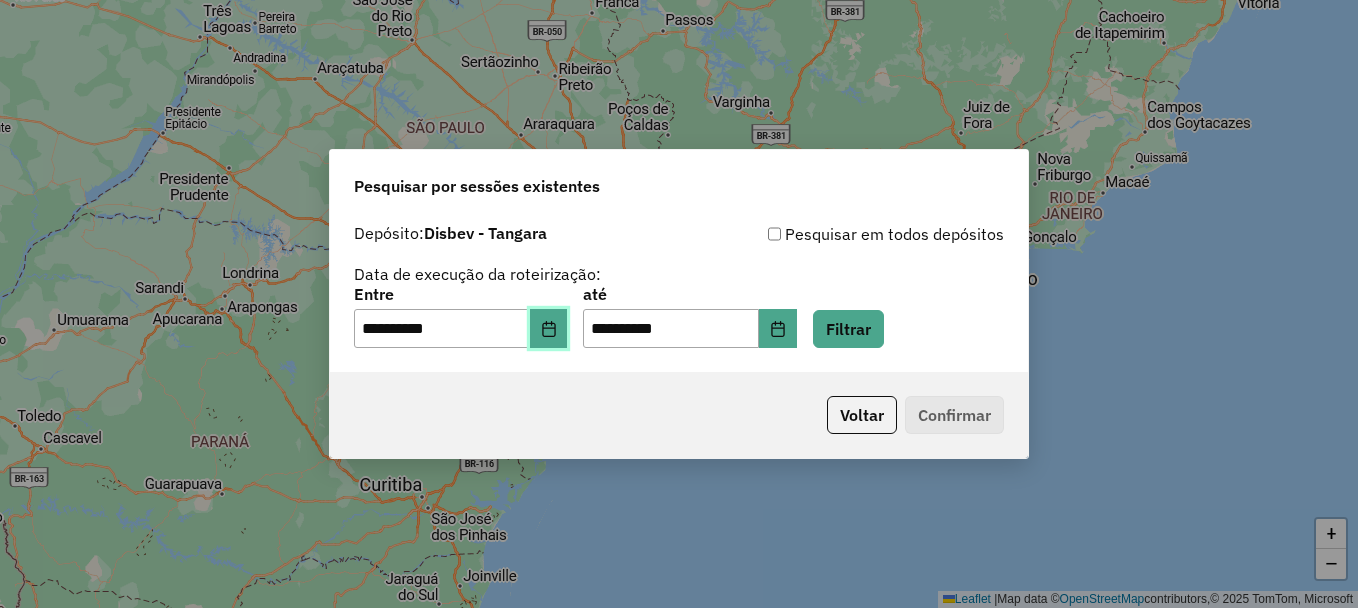 click 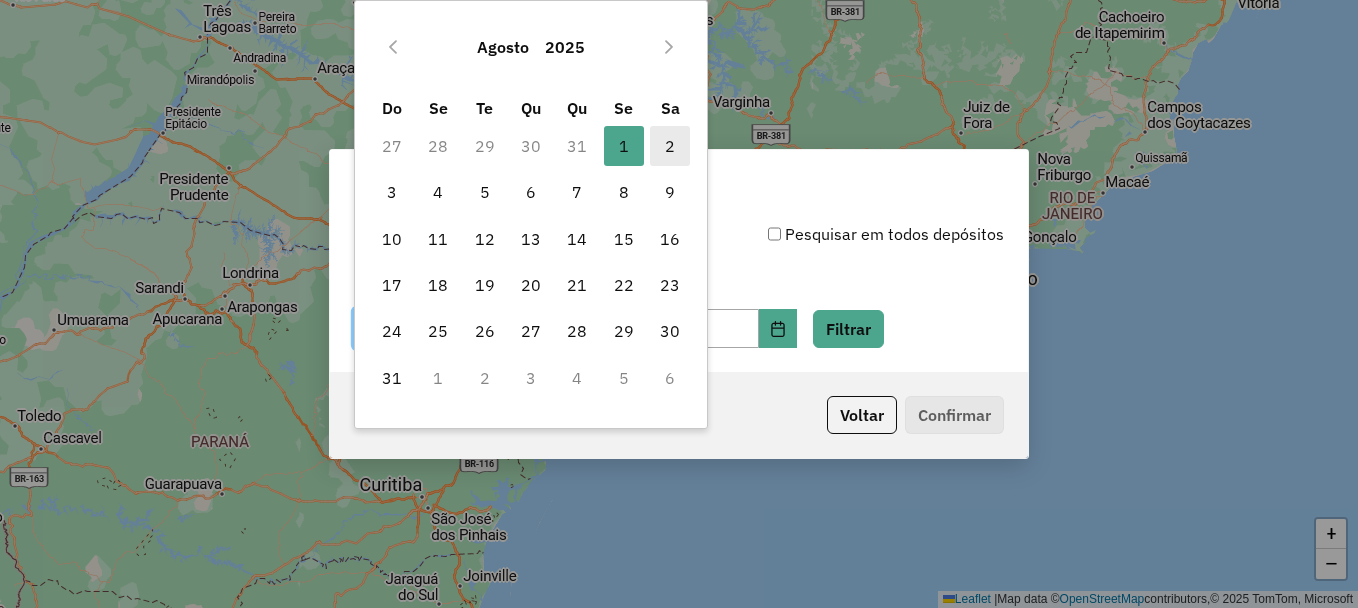 click on "2" at bounding box center [670, 146] 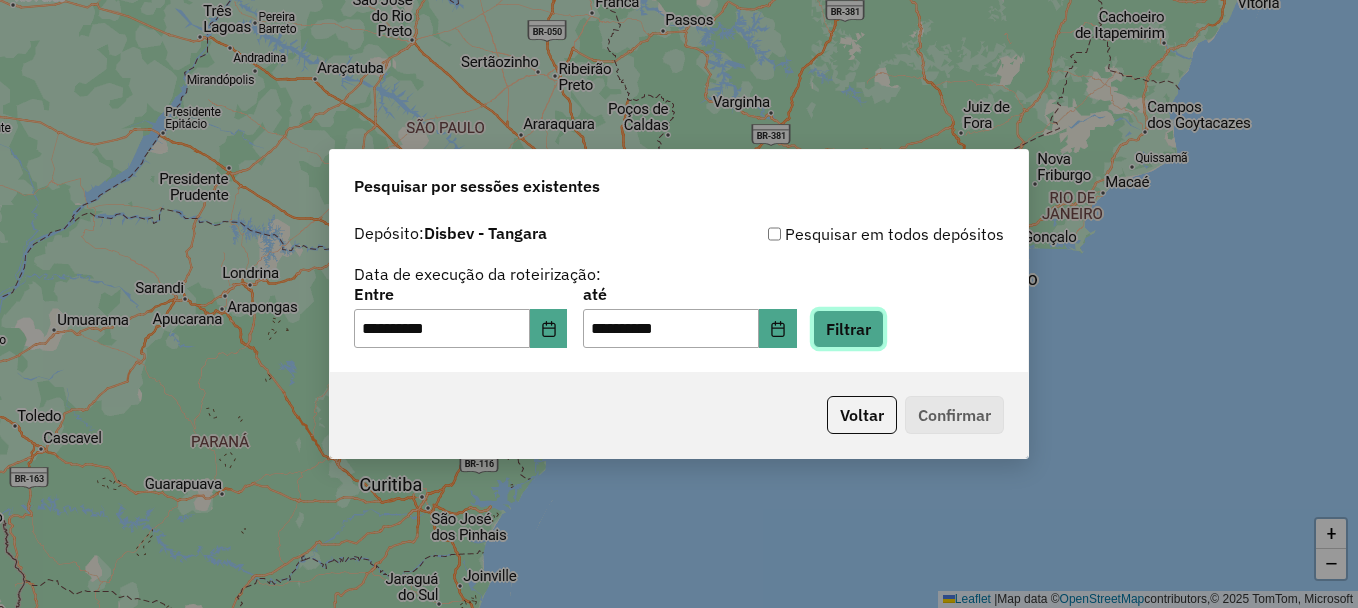 click on "Filtrar" 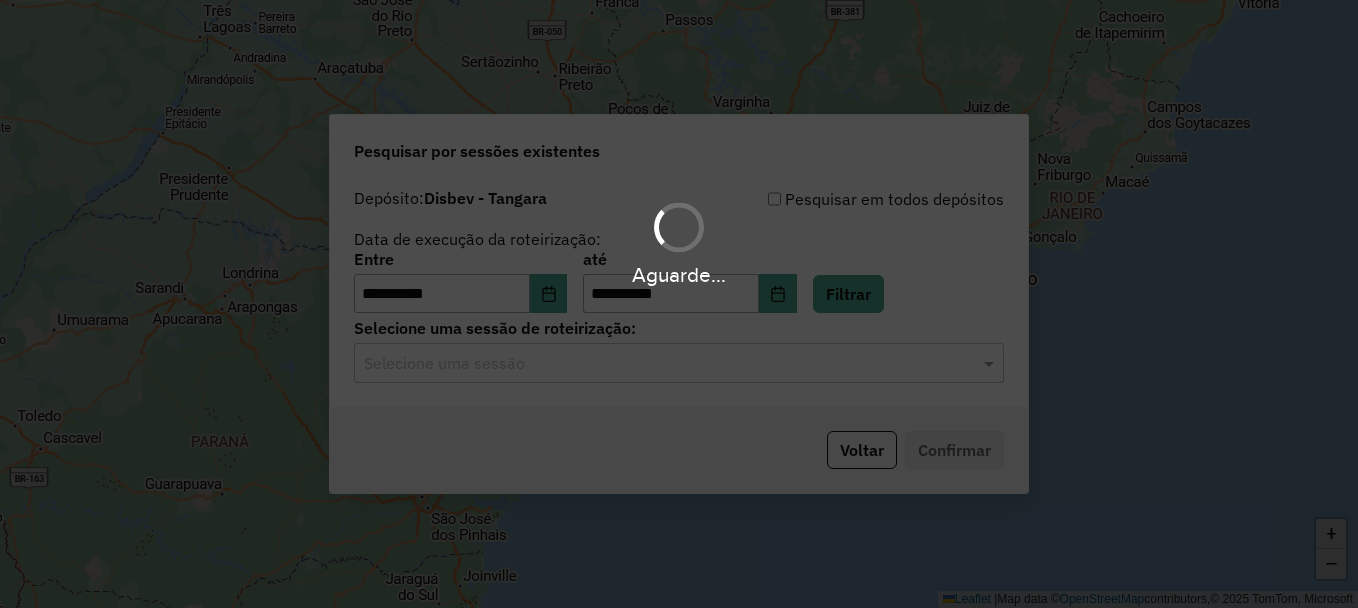 click on "Selecione uma sessão" 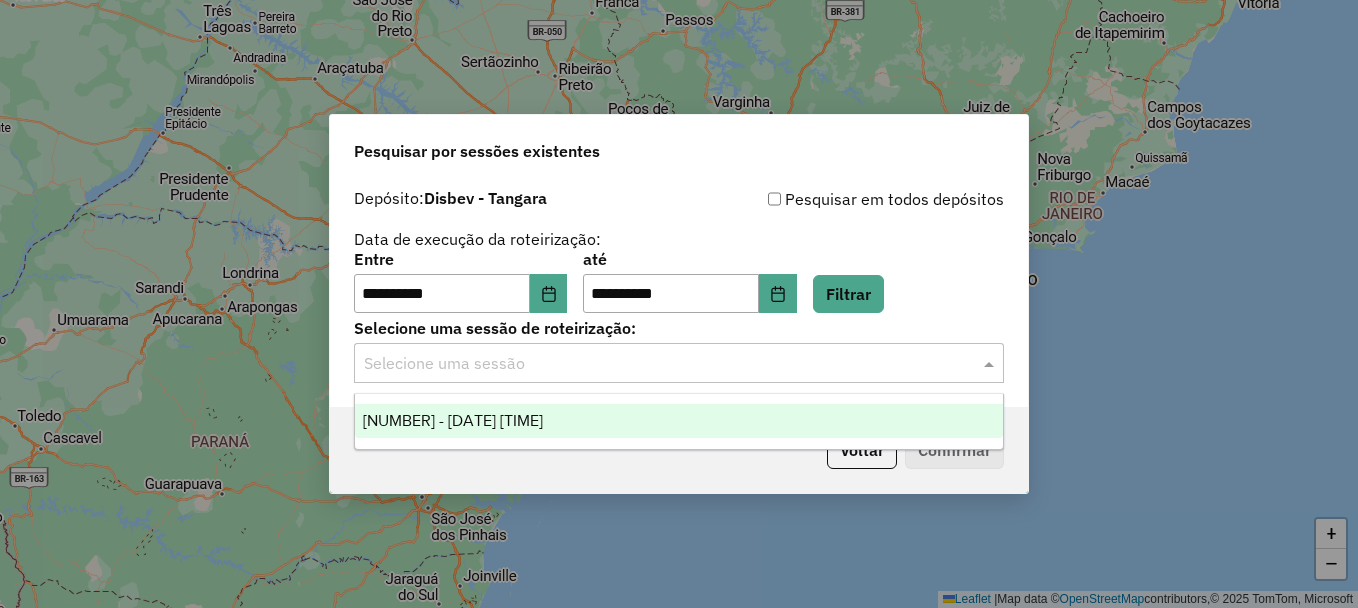 click on "973949 - 02/08/2025 19:04" at bounding box center [453, 420] 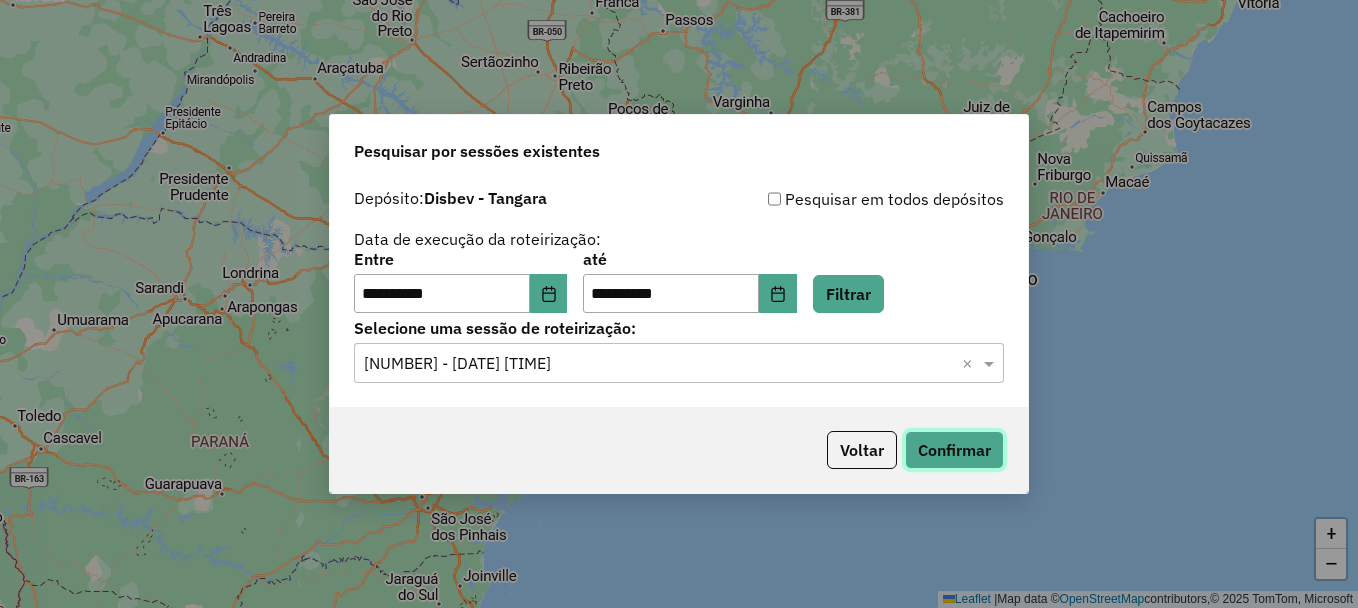 click on "Confirmar" 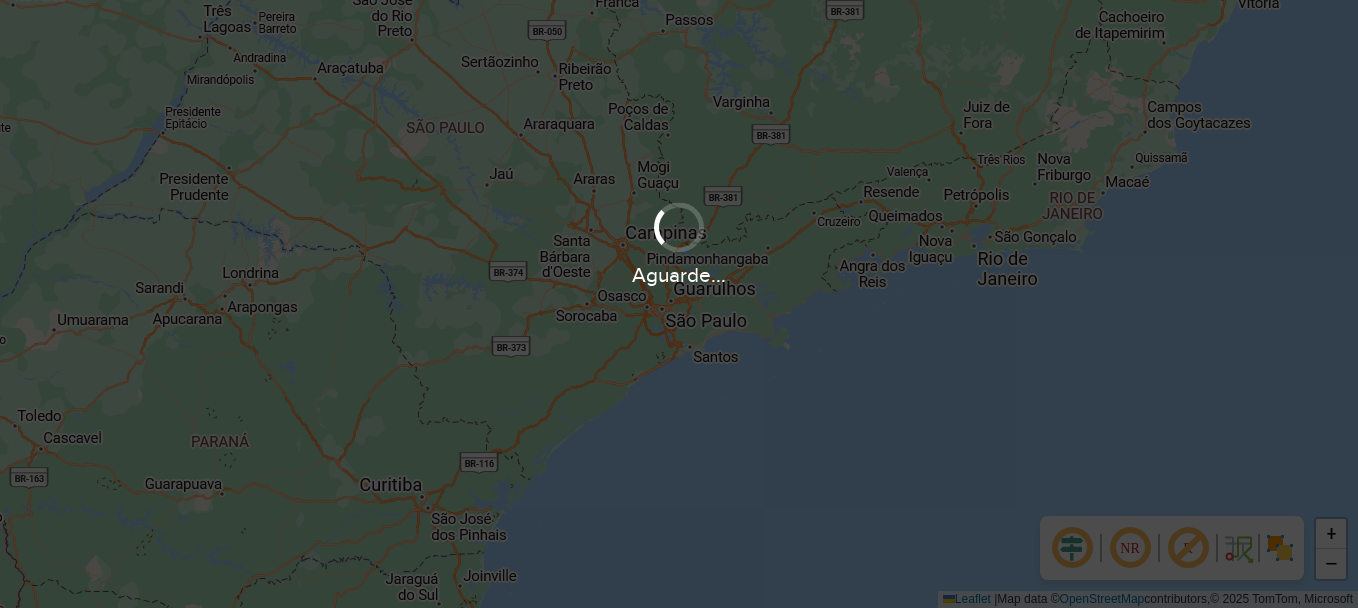 scroll, scrollTop: 0, scrollLeft: 0, axis: both 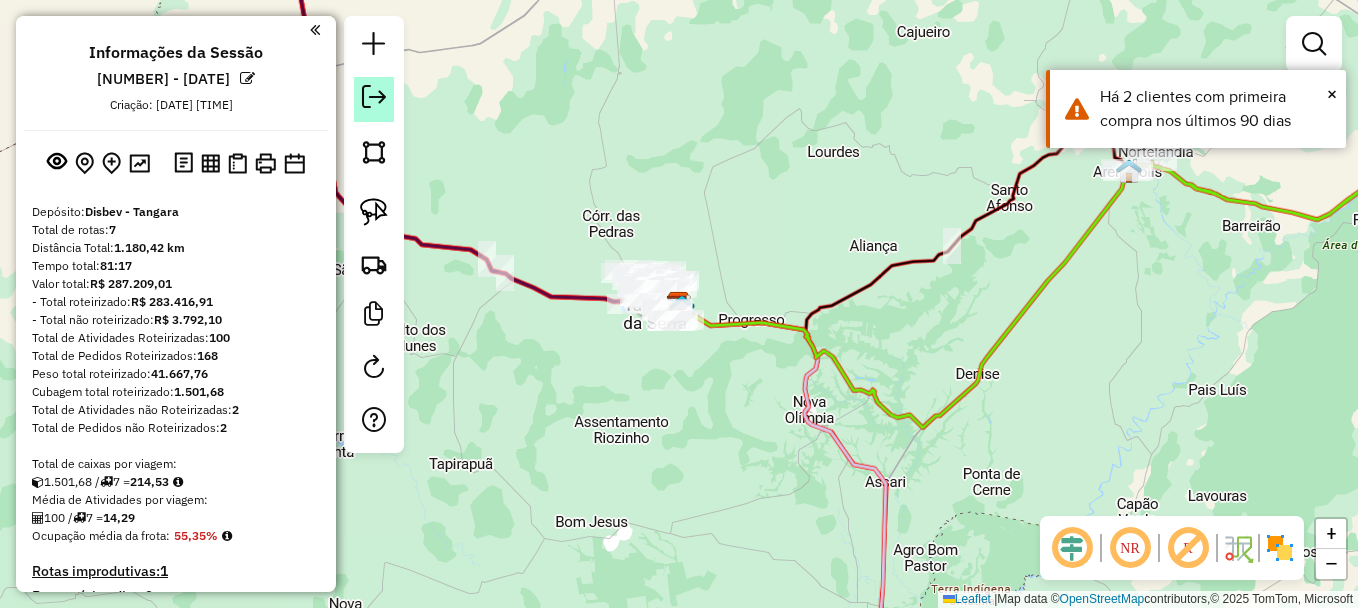 click 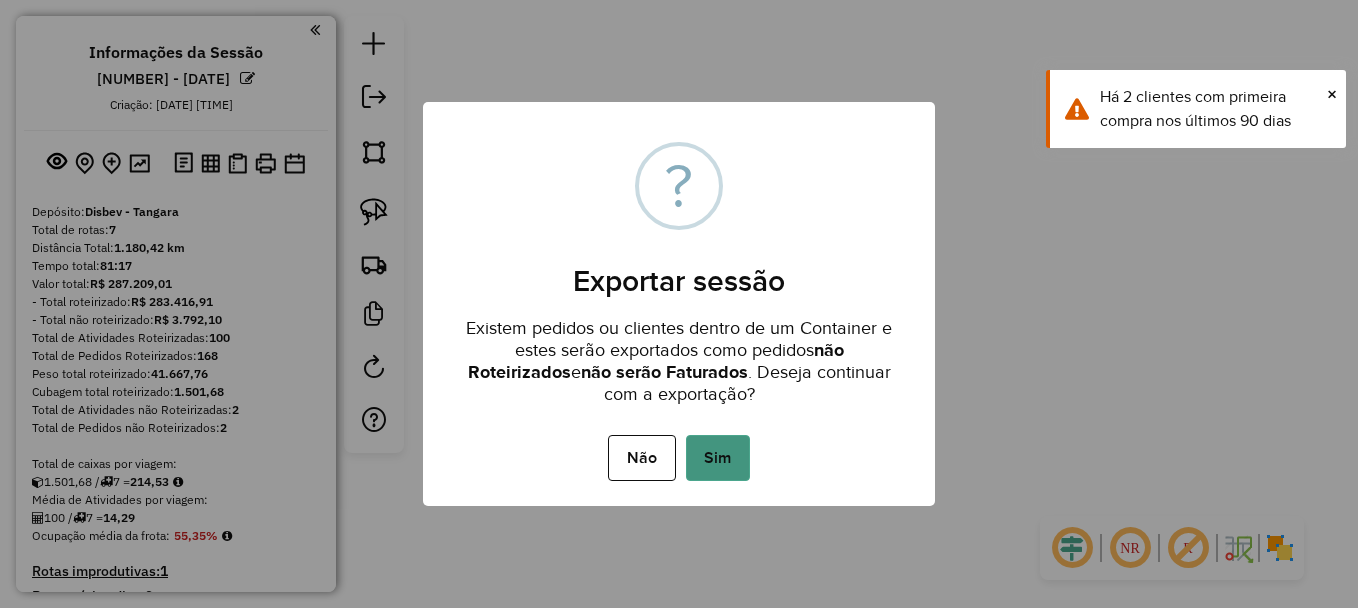 click on "Sim" at bounding box center [718, 458] 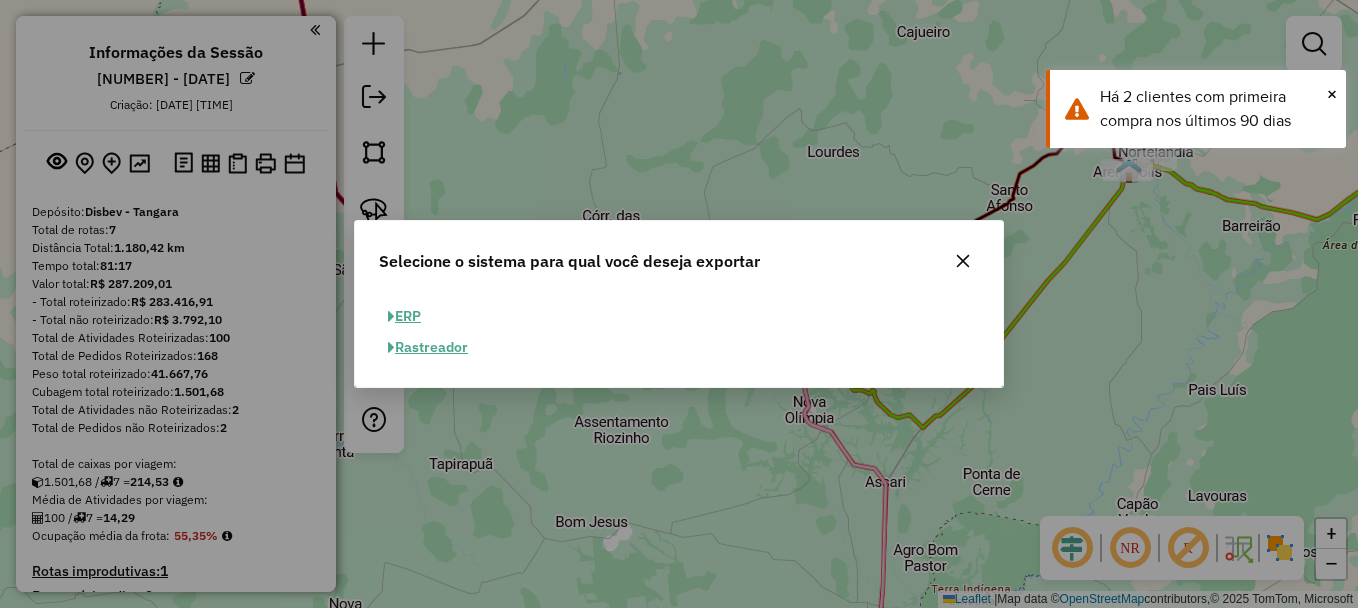 click on "ERP" 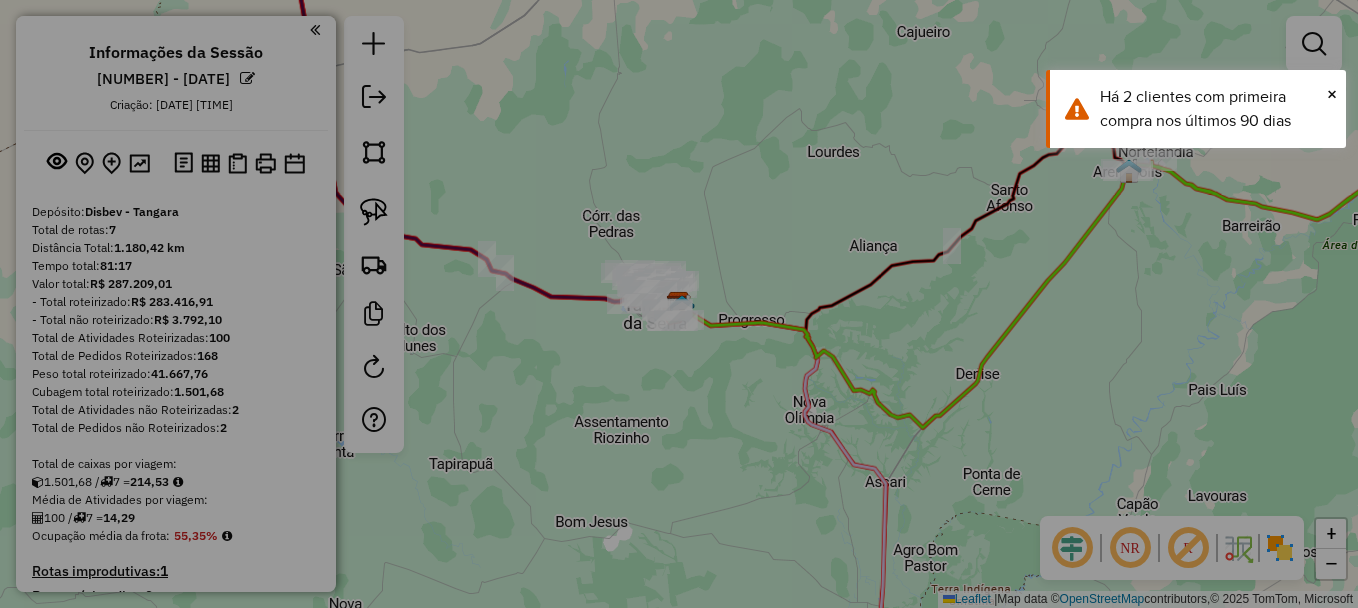 select on "**" 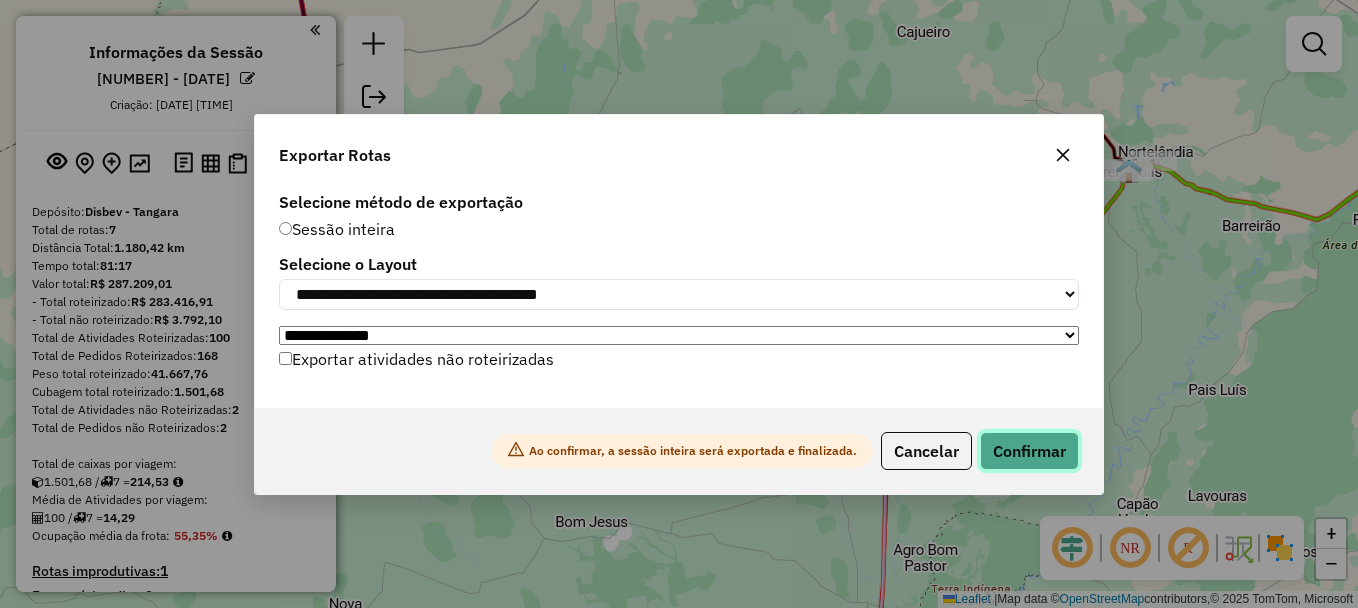 click on "Confirmar" 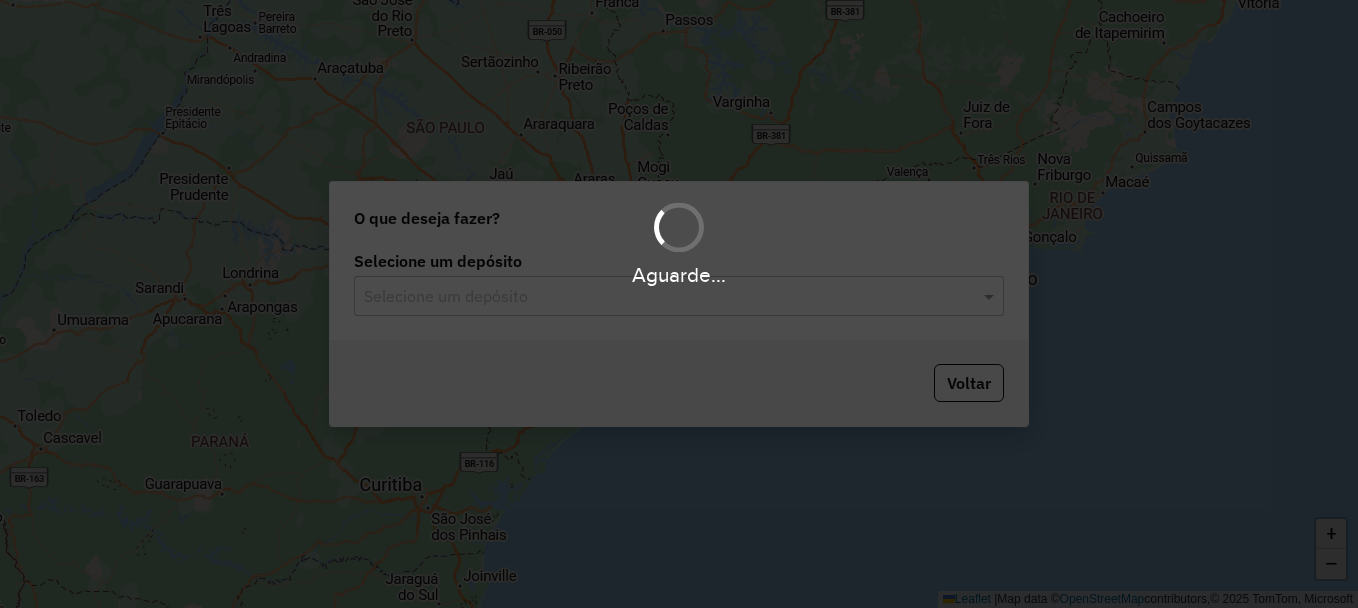 scroll, scrollTop: 0, scrollLeft: 0, axis: both 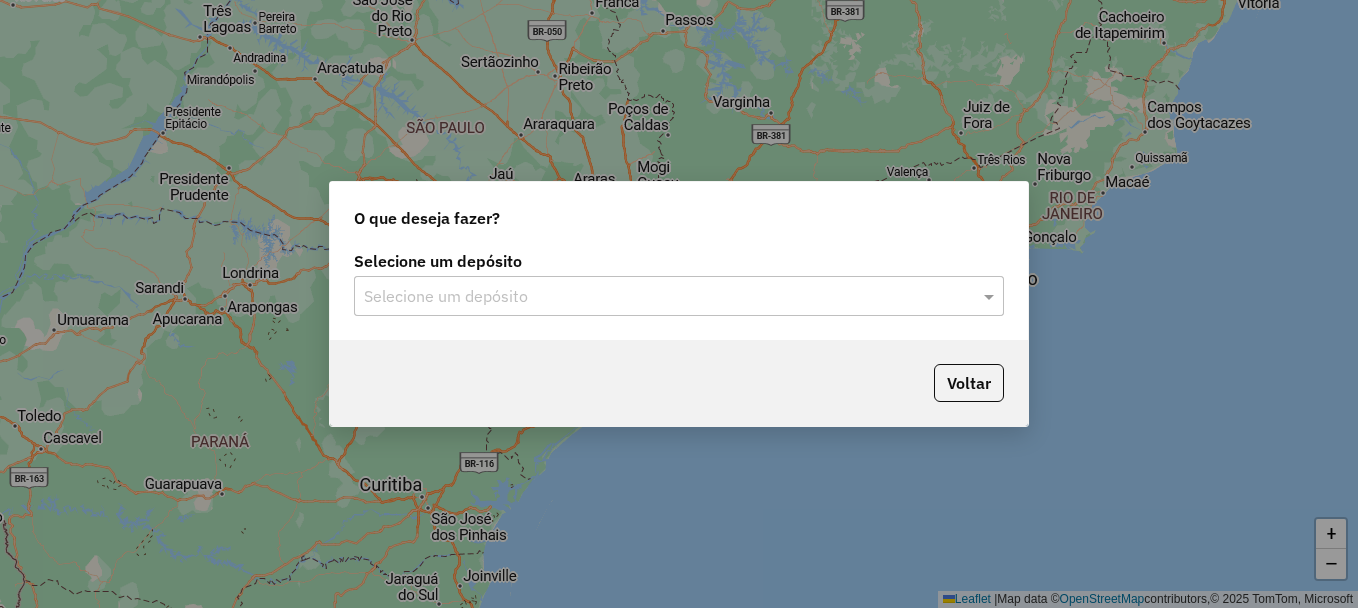 click 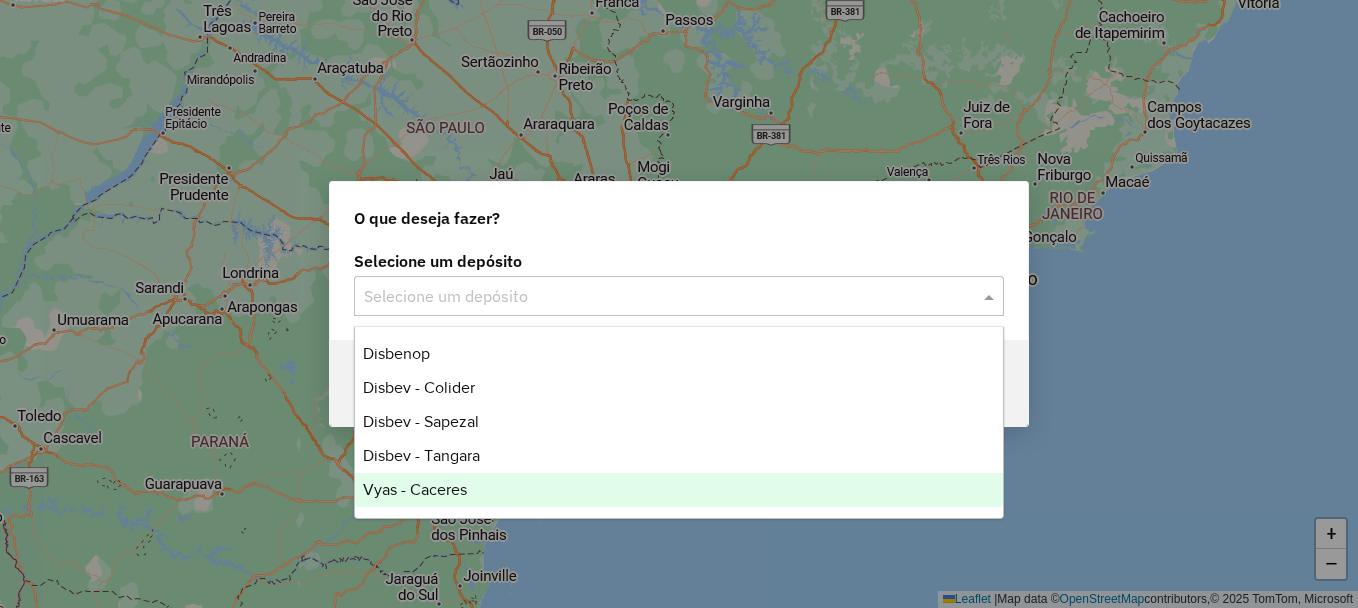 click on "Vyas - Caceres" at bounding box center [415, 489] 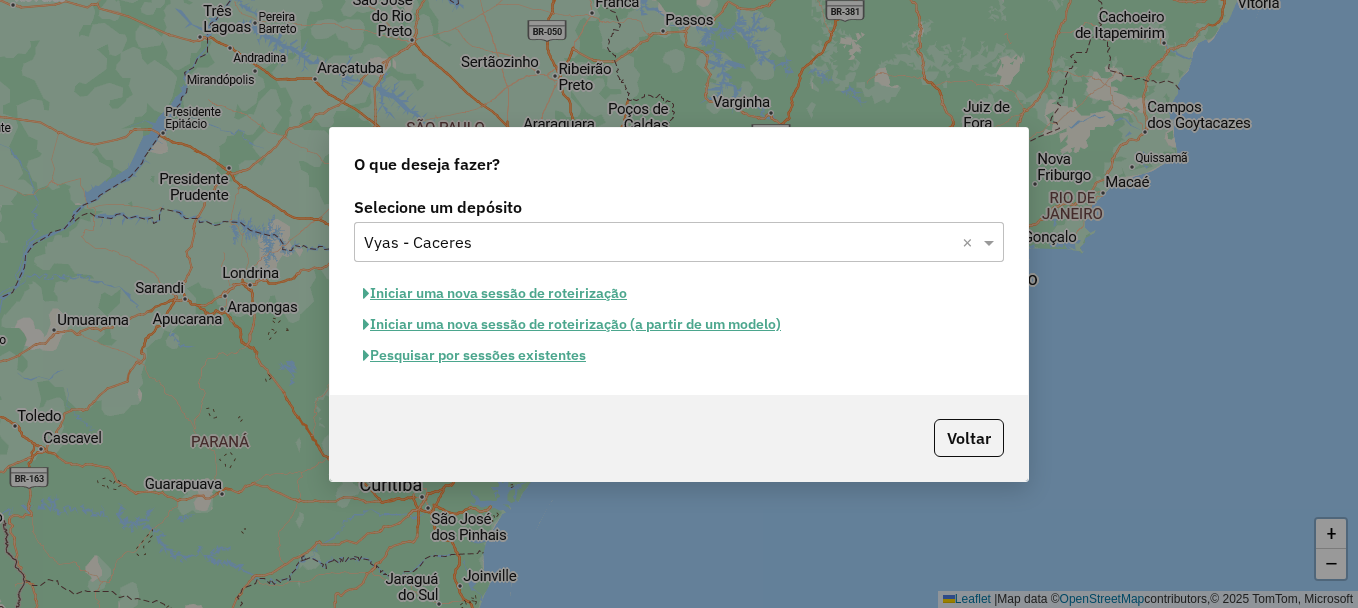click on "Pesquisar por sessões existentes" 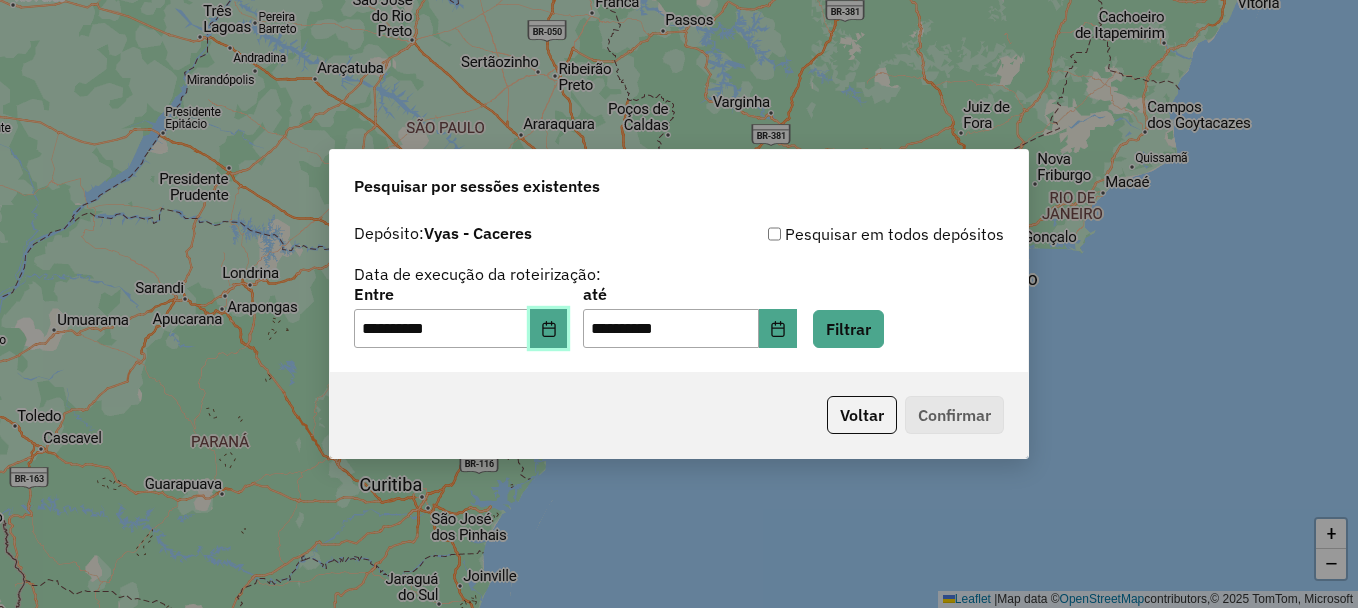 click at bounding box center [549, 329] 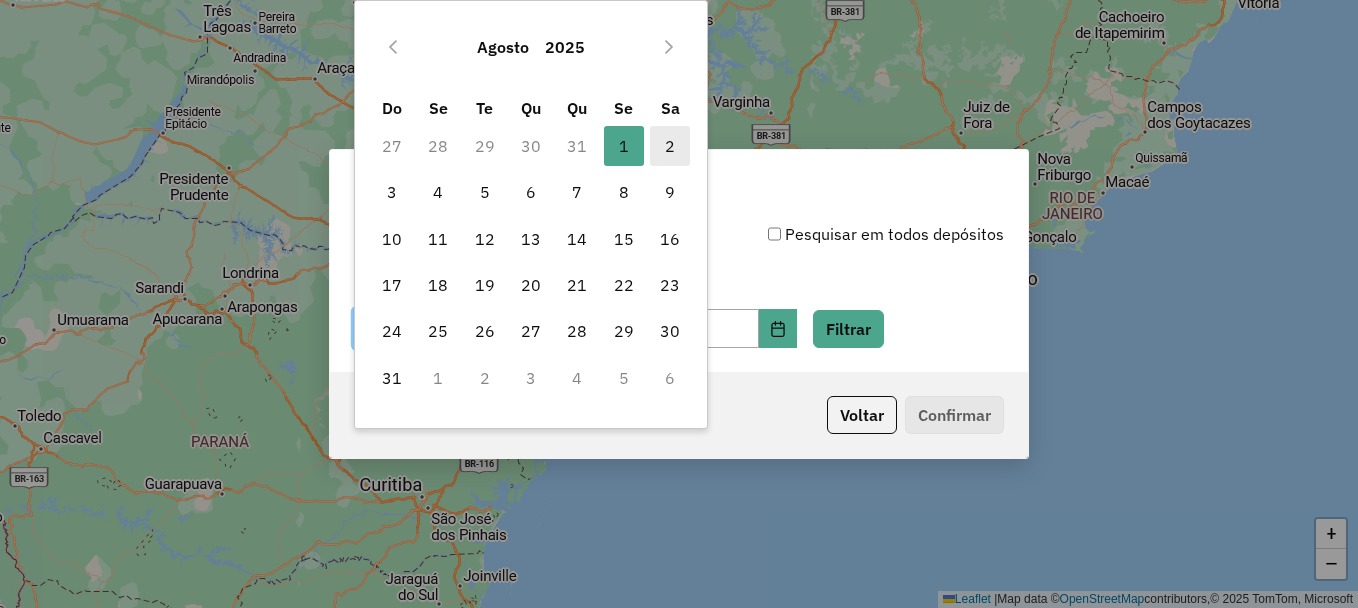 click on "2" at bounding box center [670, 146] 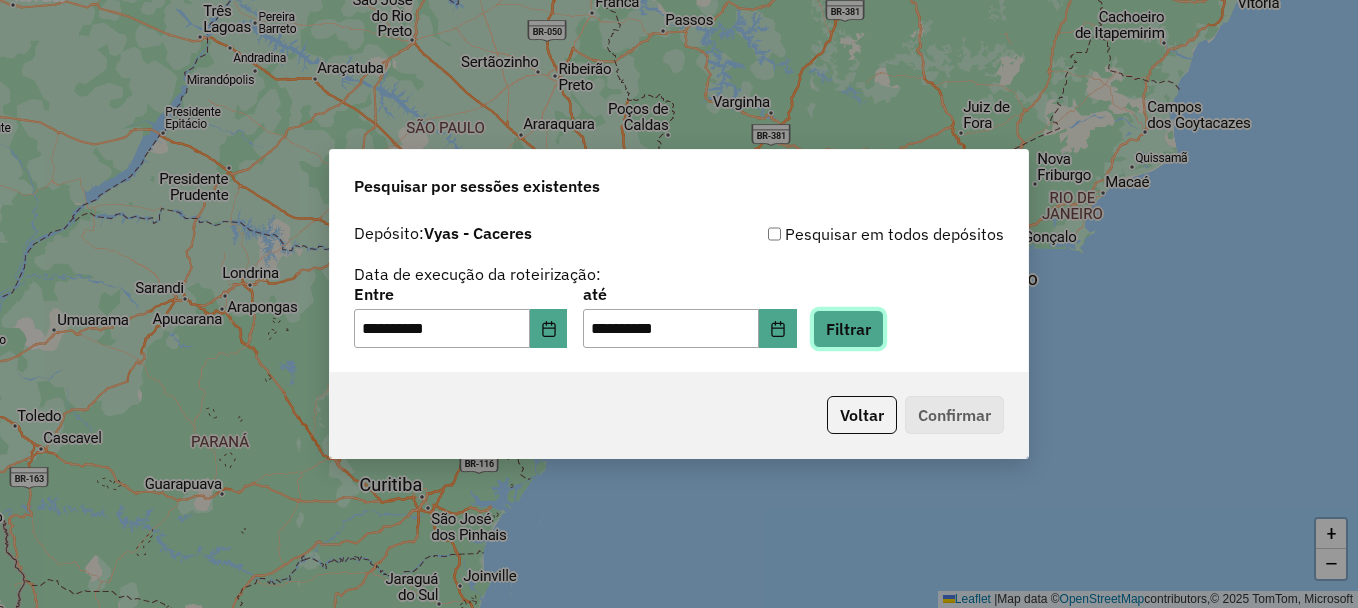 drag, startPoint x: 901, startPoint y: 336, endPoint x: 889, endPoint y: 336, distance: 12 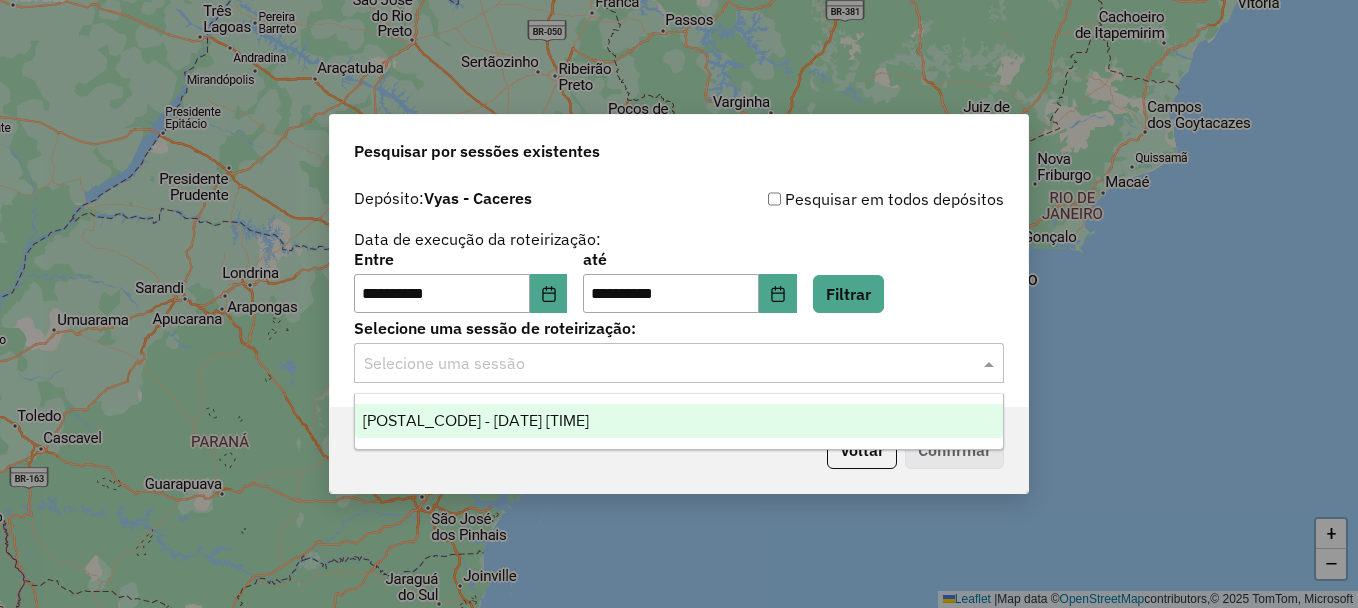 click on "Selecione uma sessão" 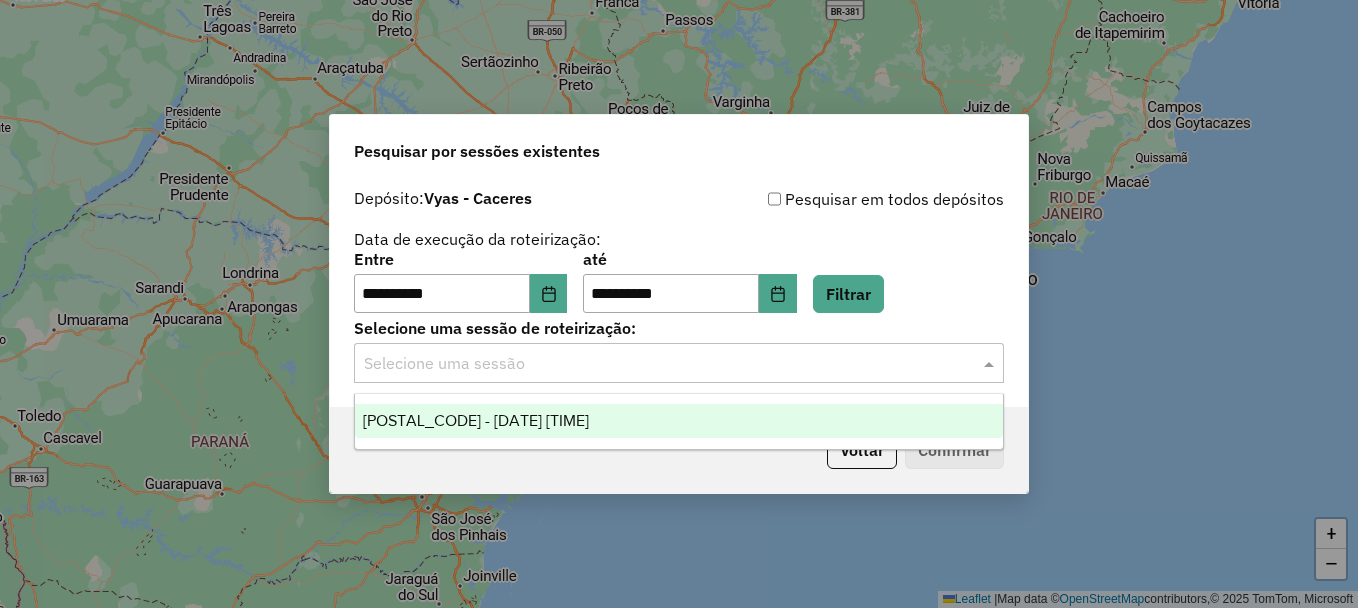 click on "974023 - 02/08/2025 19:20" at bounding box center (476, 420) 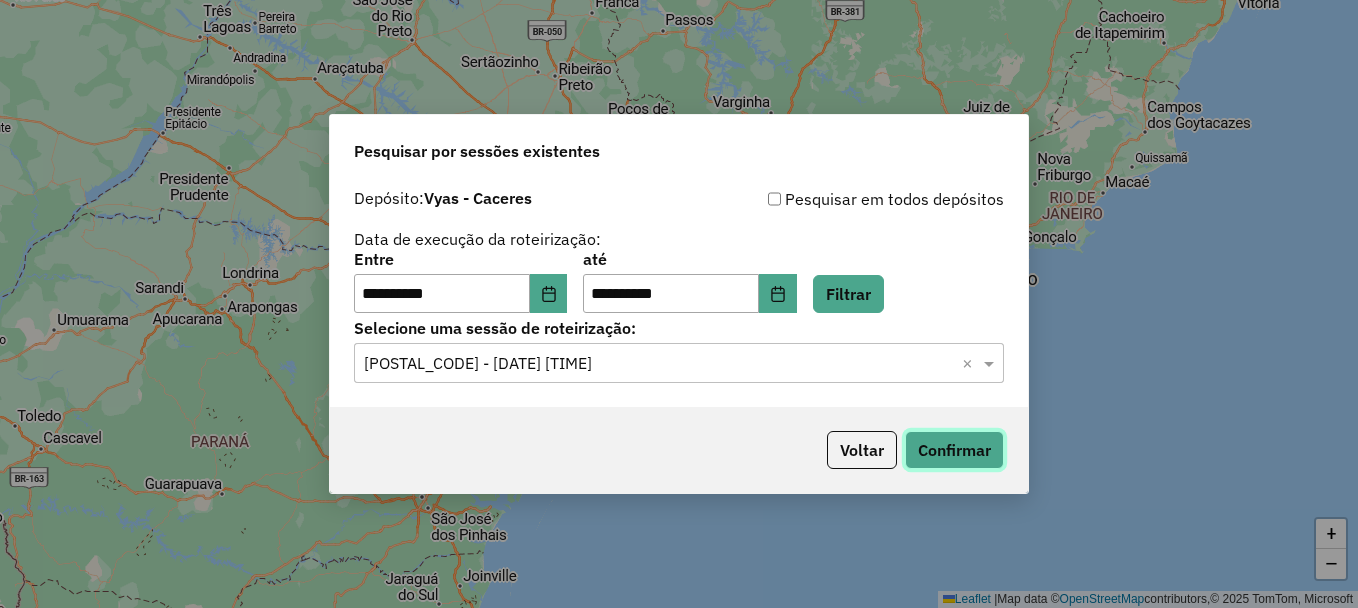 click on "Confirmar" 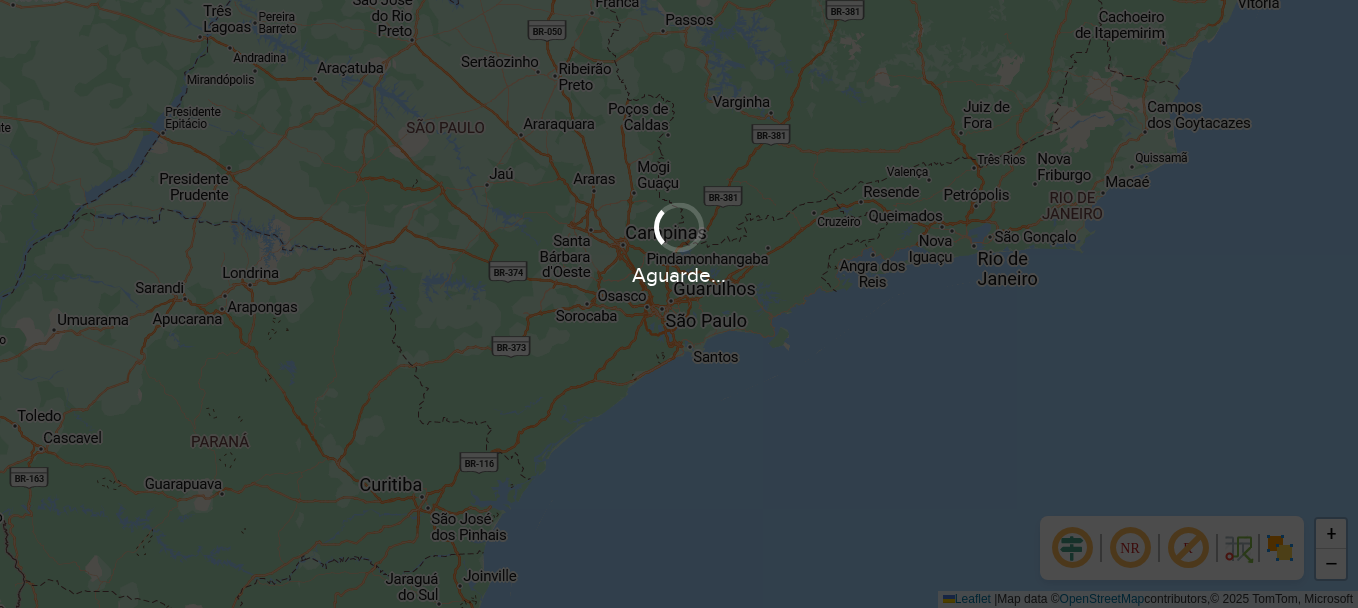 scroll, scrollTop: 0, scrollLeft: 0, axis: both 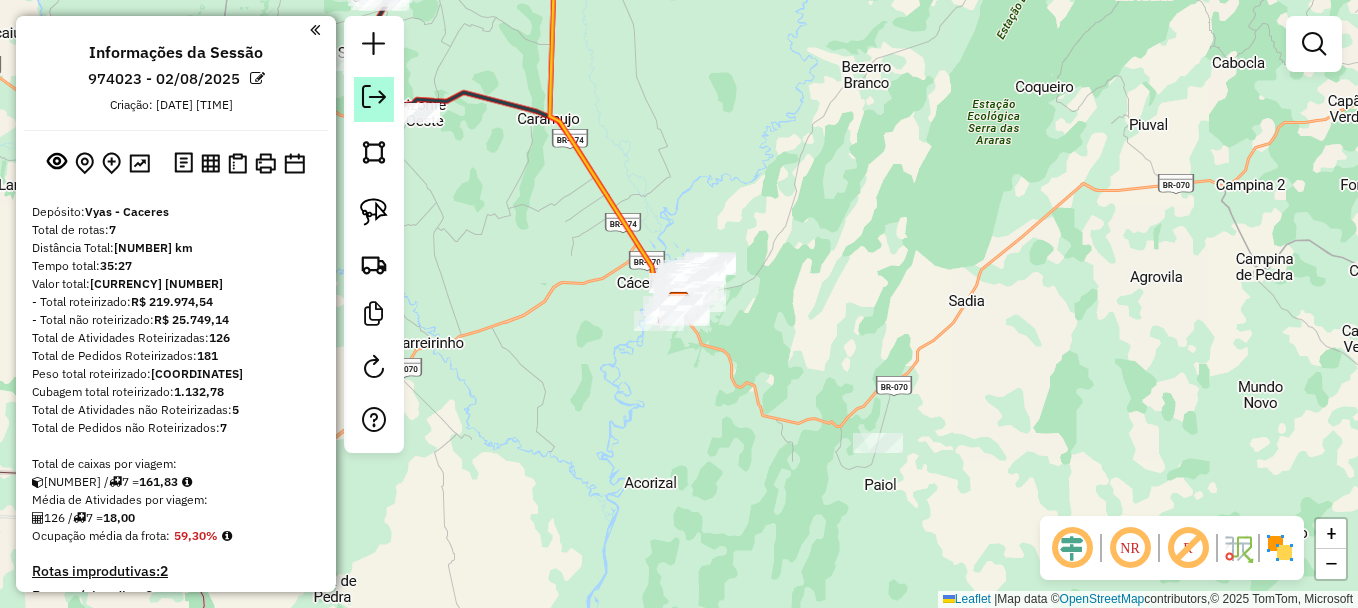 click 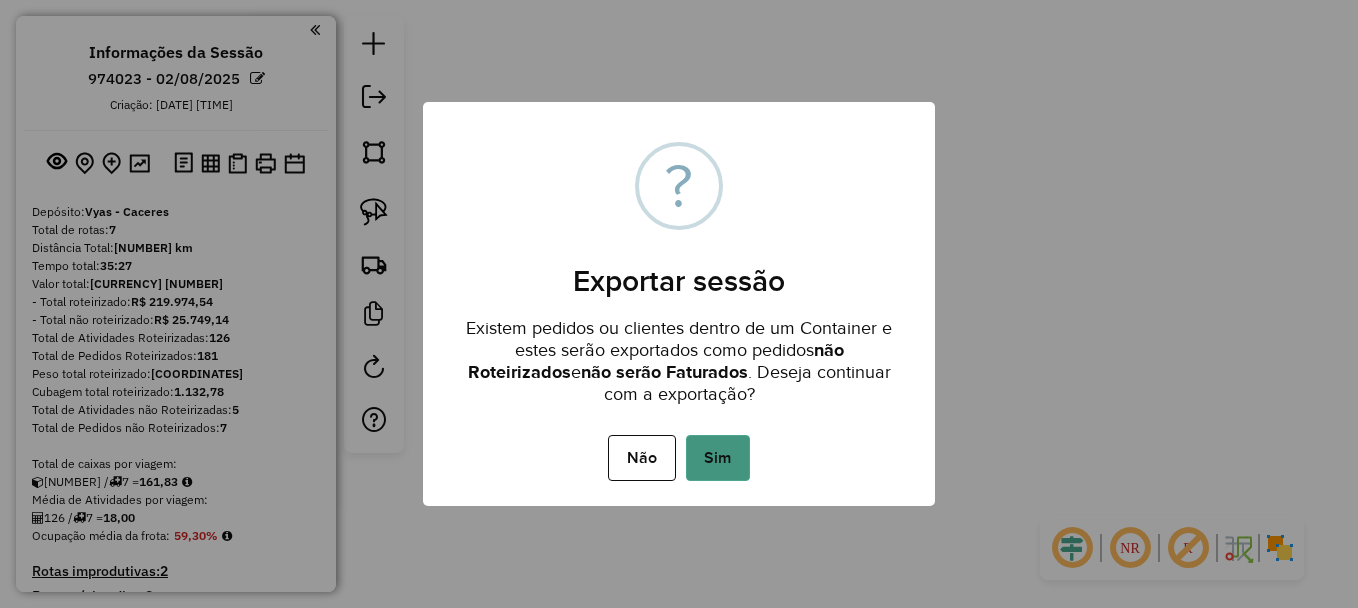 click on "Sim" at bounding box center [718, 458] 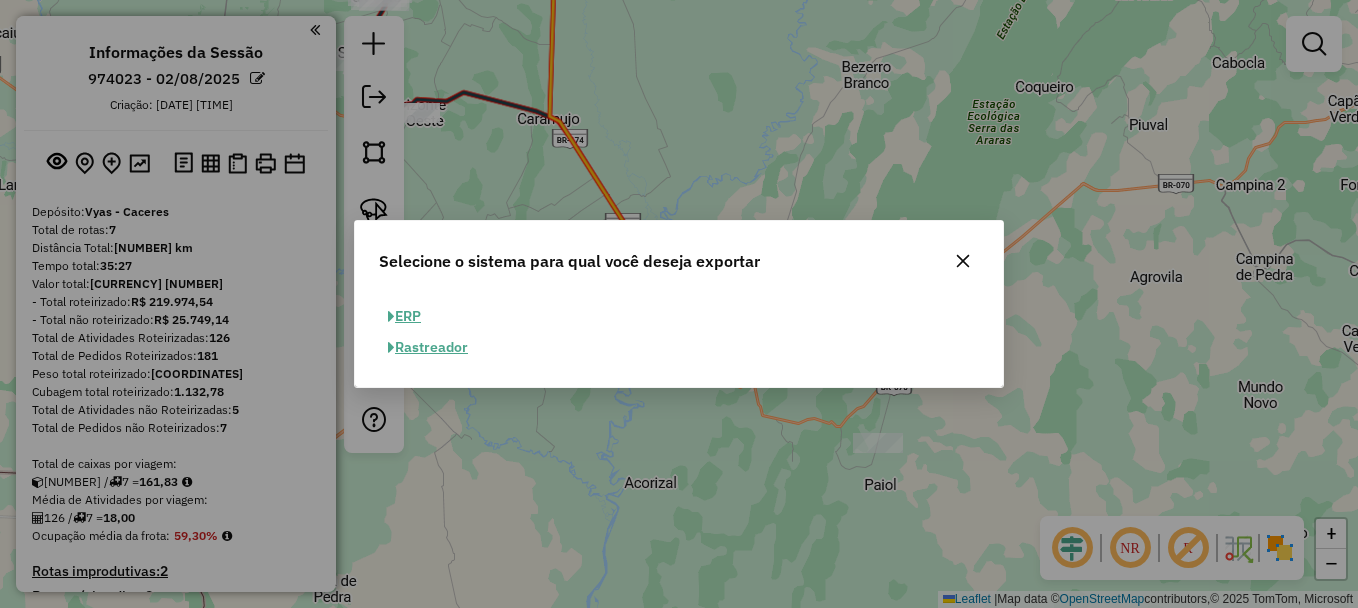 click on "ERP" 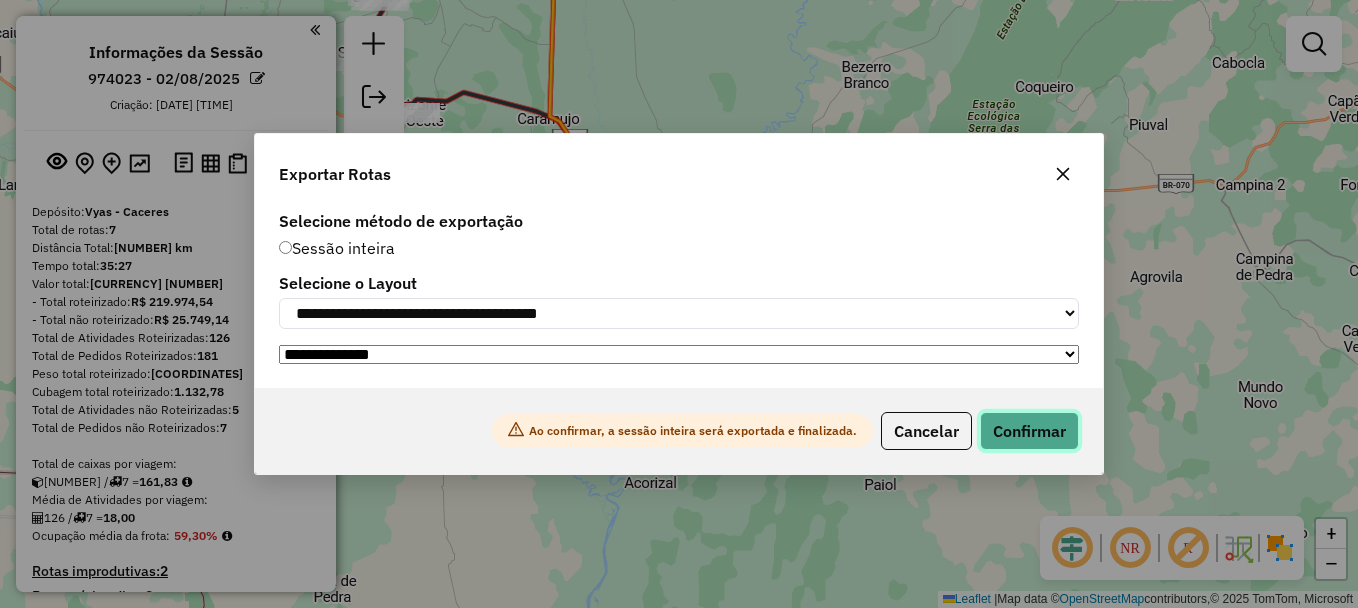 click on "Confirmar" 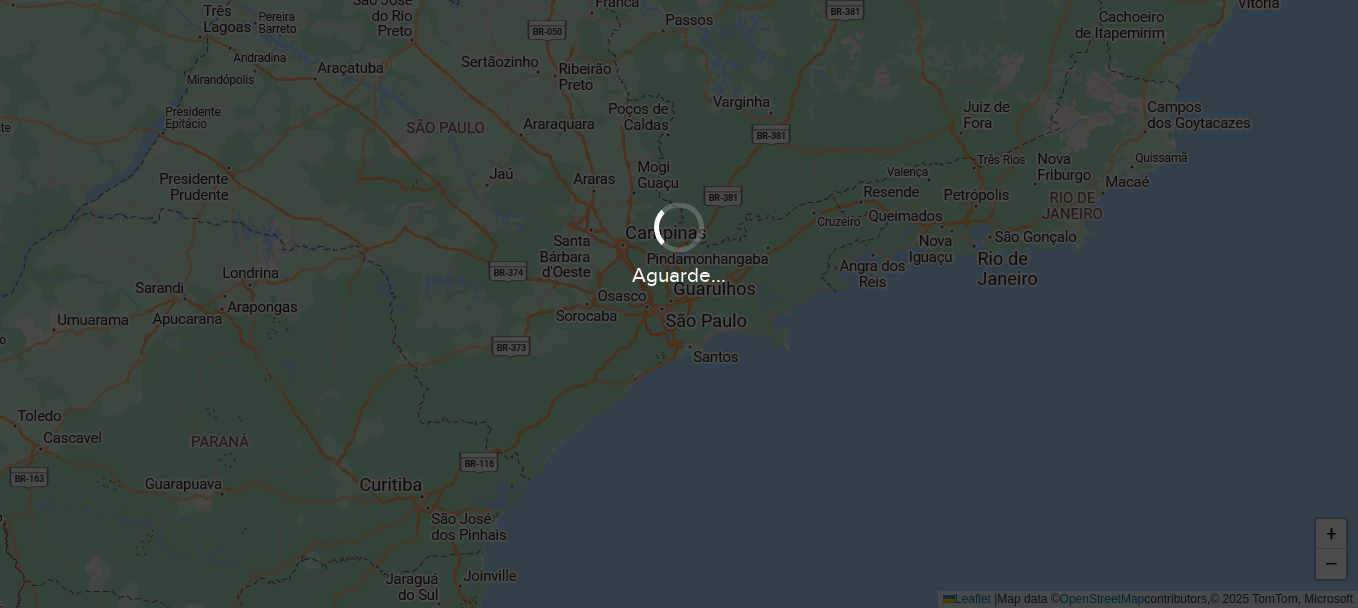 scroll, scrollTop: 0, scrollLeft: 0, axis: both 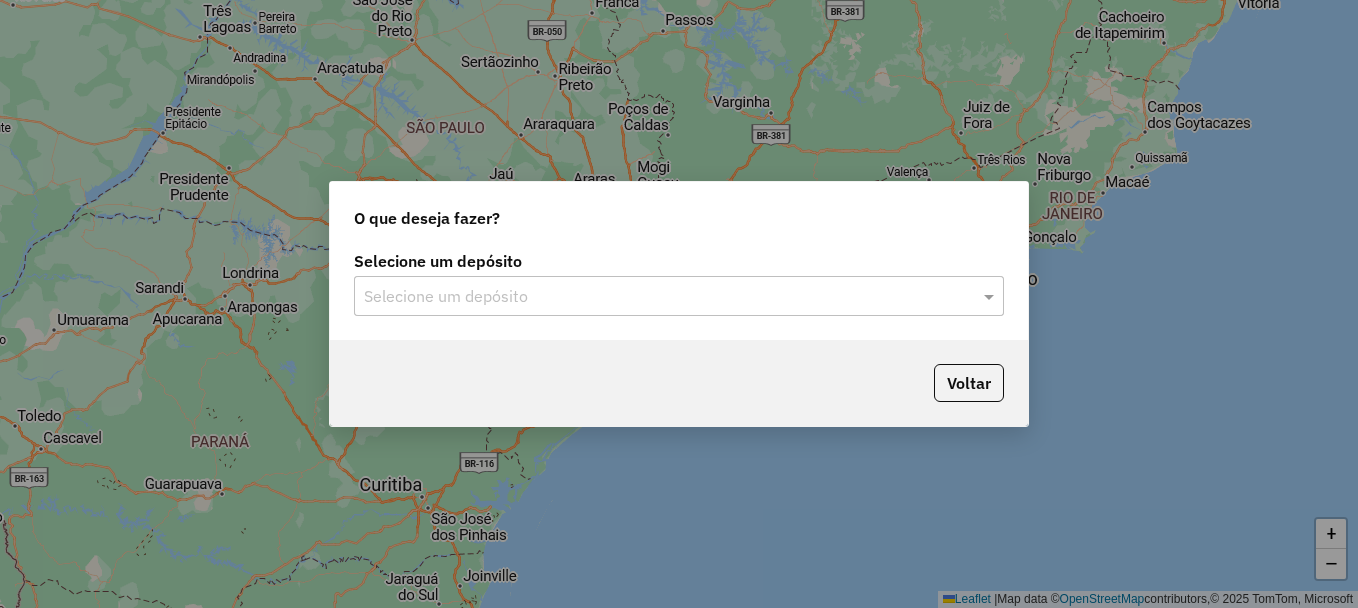 click 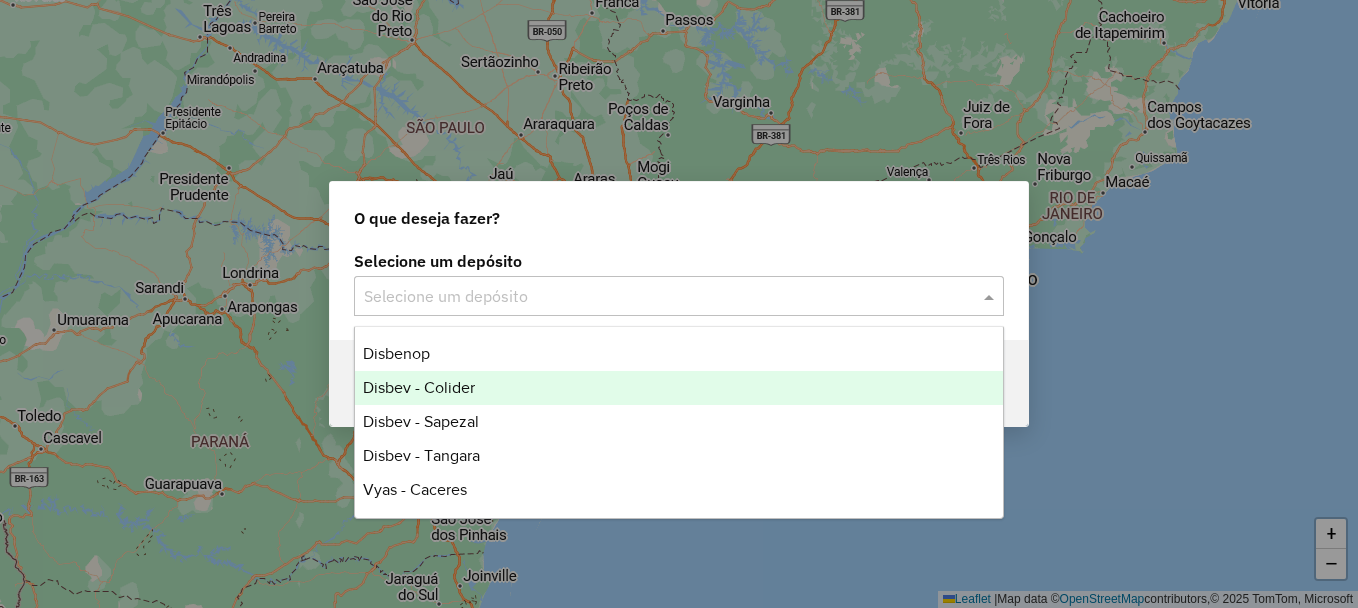 click on "Disbev - Colider" at bounding box center (679, 388) 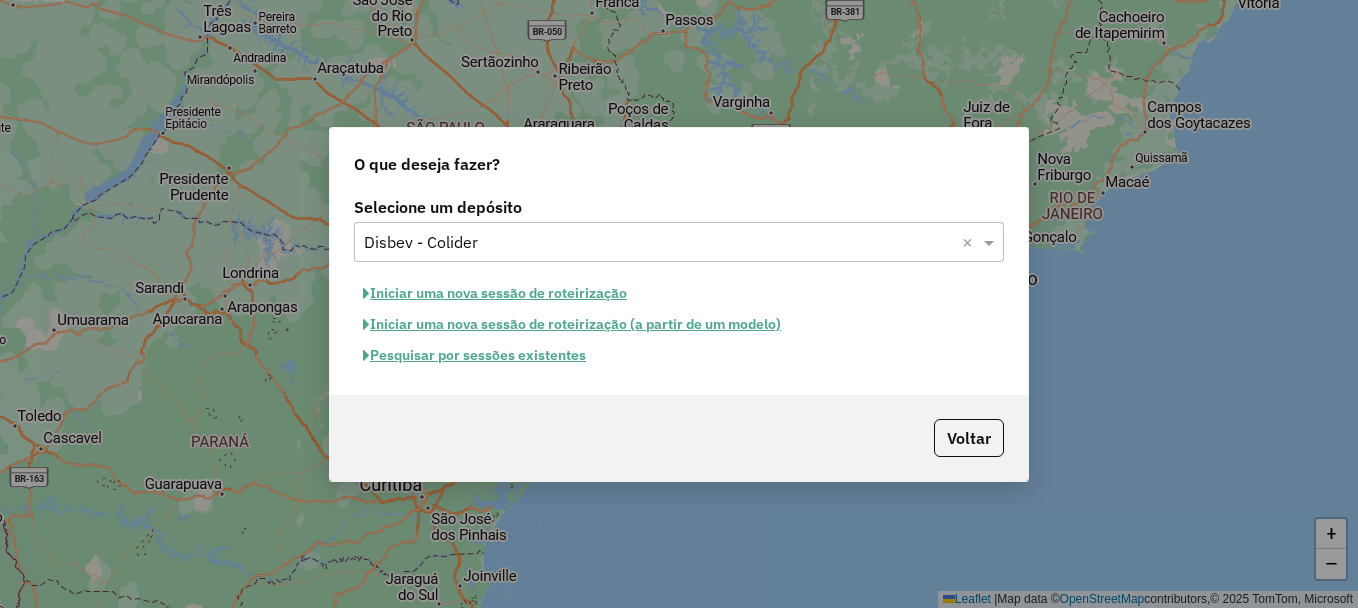 click on "Pesquisar por sessões existentes" 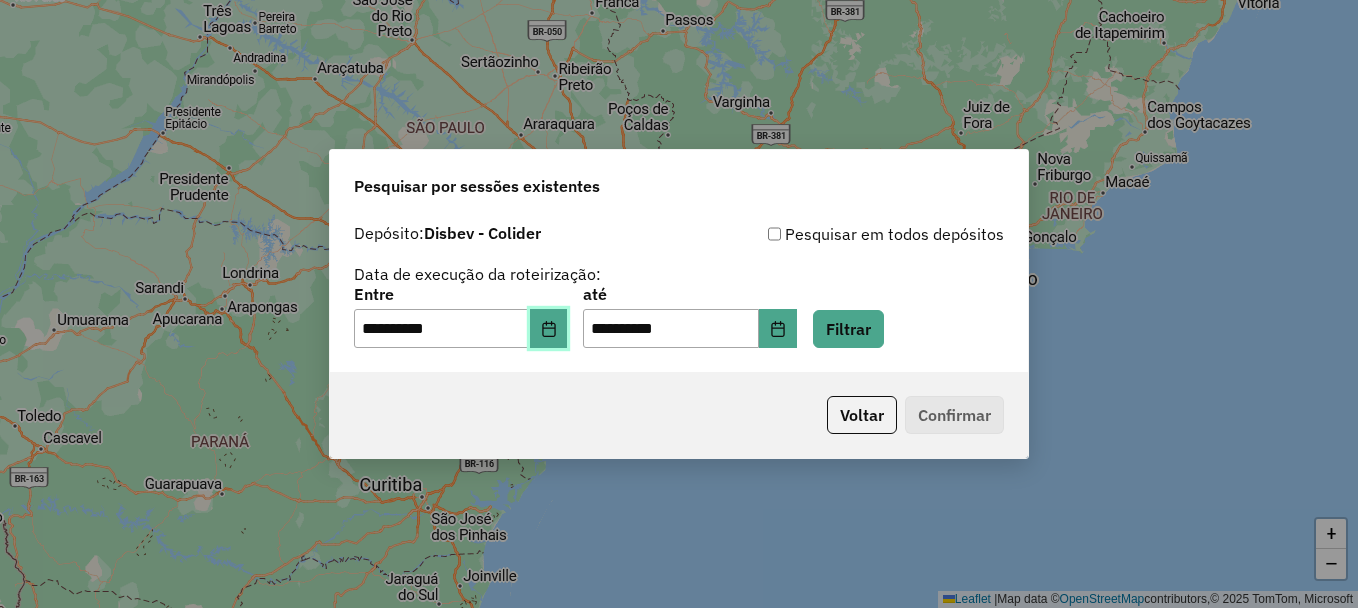 click at bounding box center [549, 329] 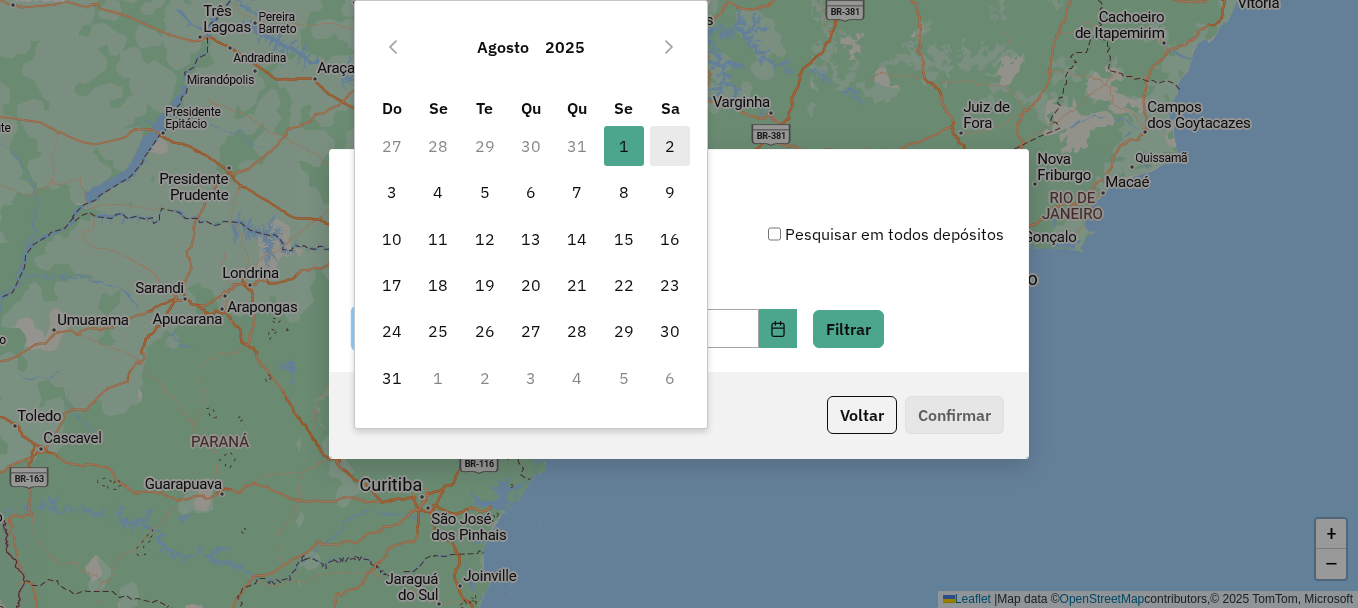 click on "2" at bounding box center [670, 146] 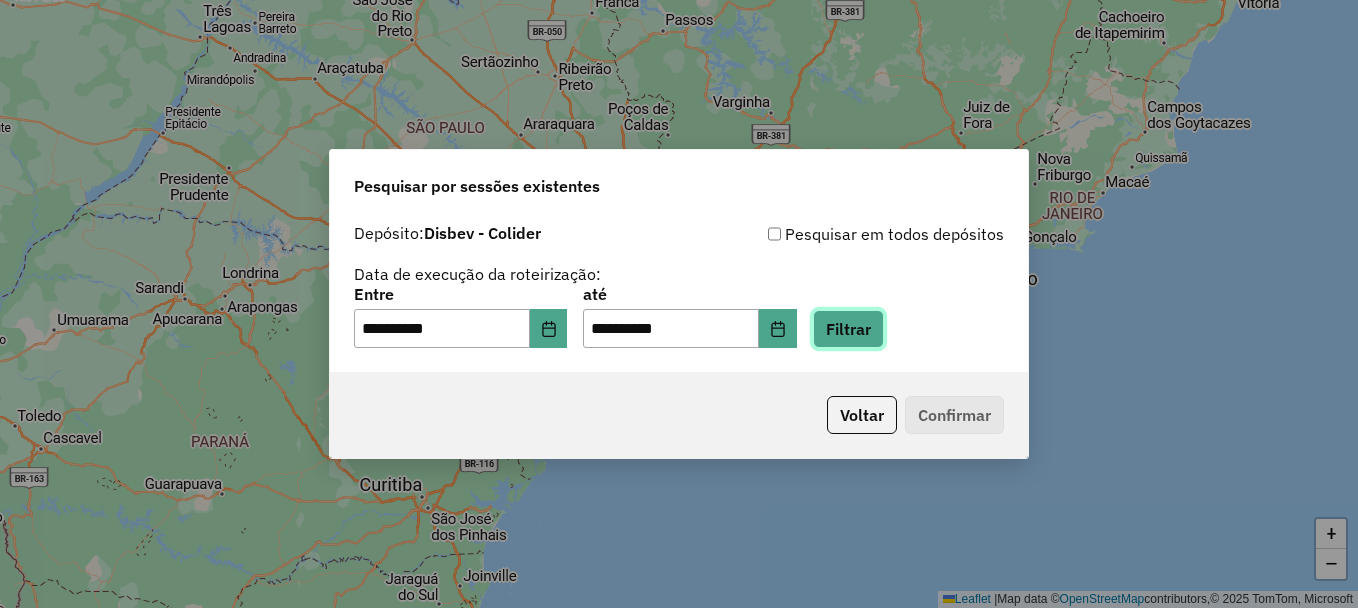 click on "Filtrar" 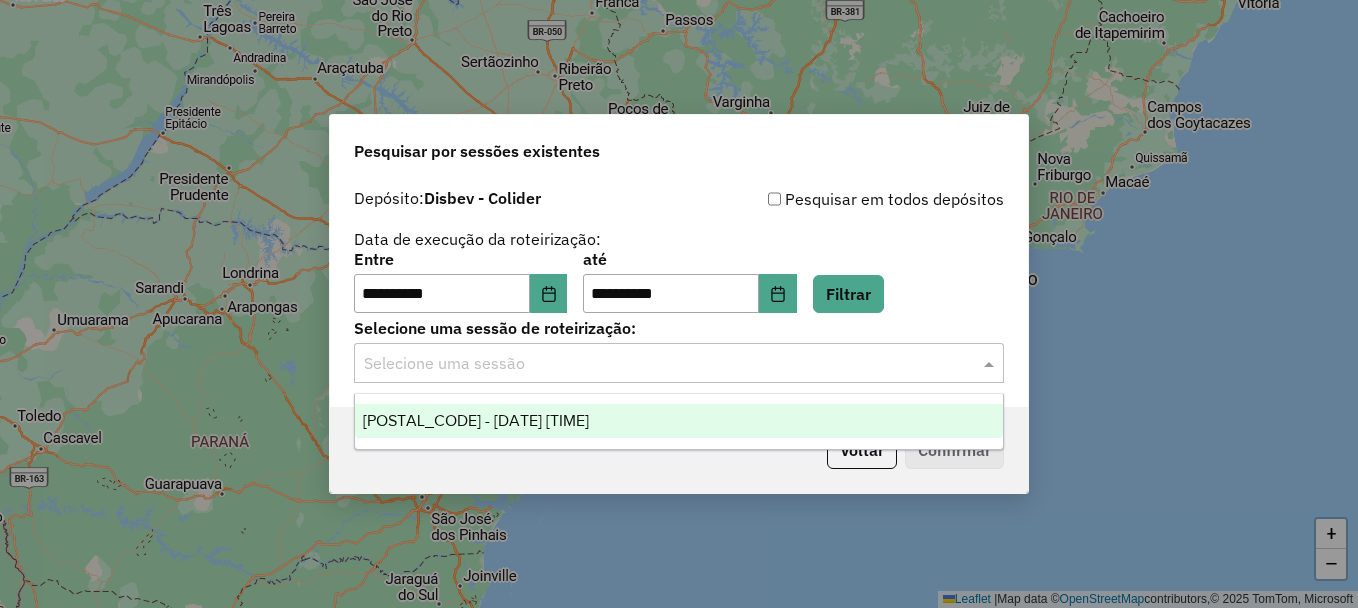click 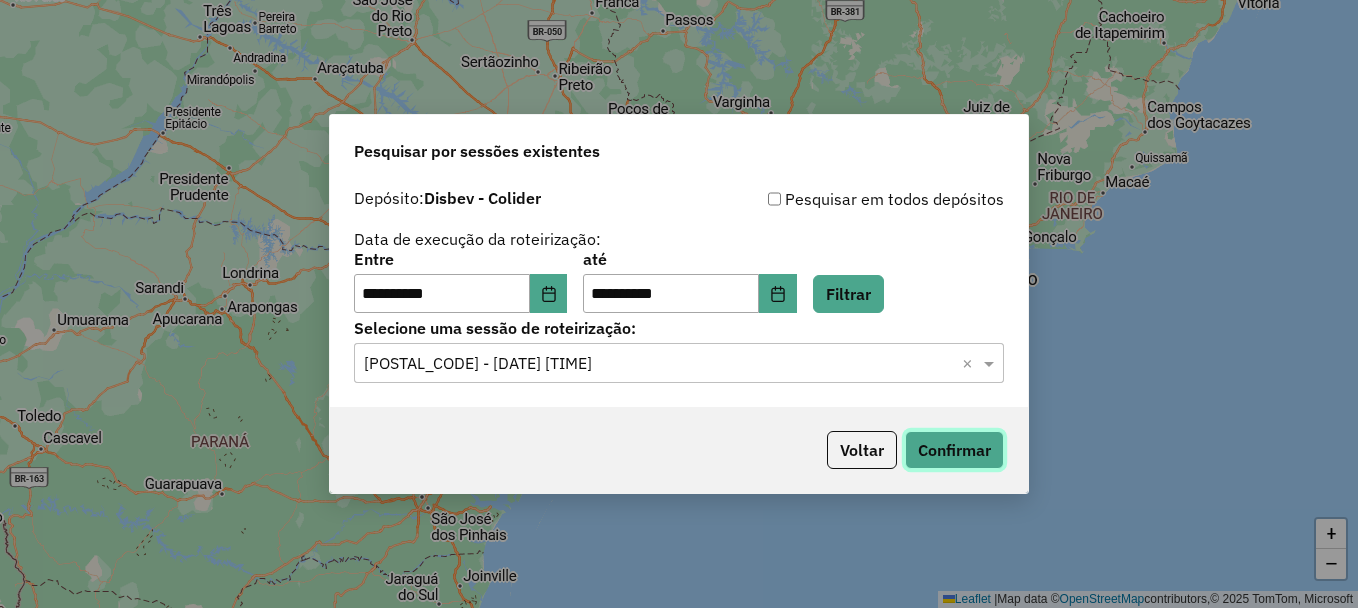 click on "Confirmar" 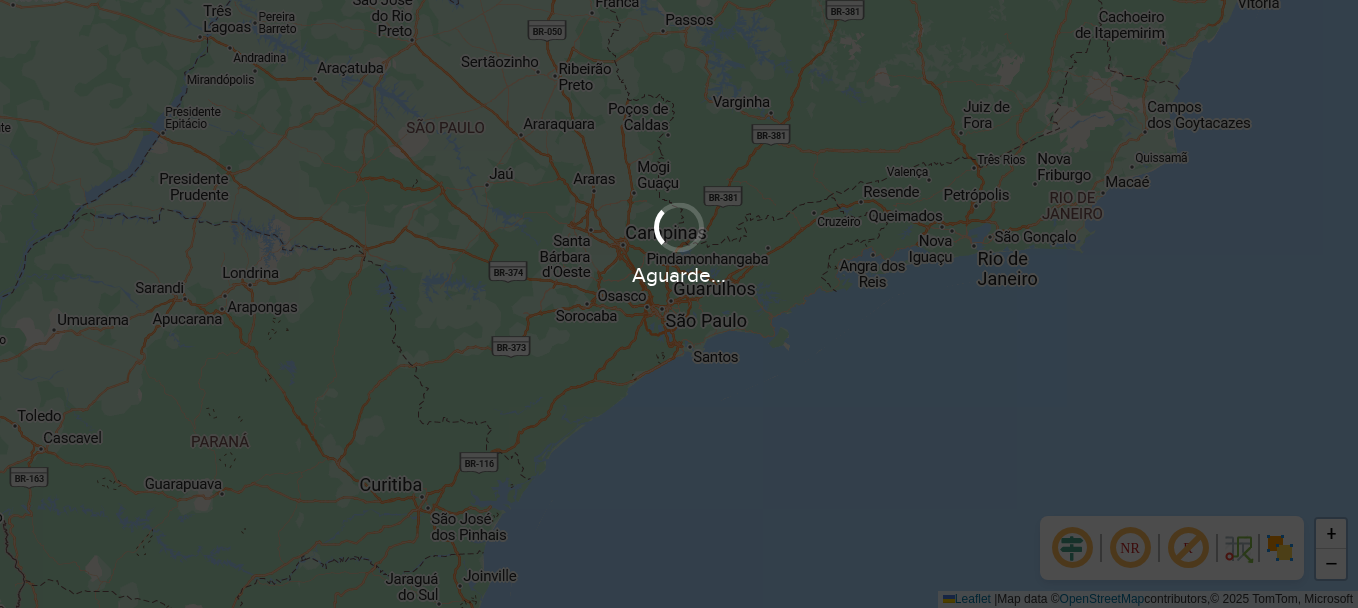 scroll, scrollTop: 0, scrollLeft: 0, axis: both 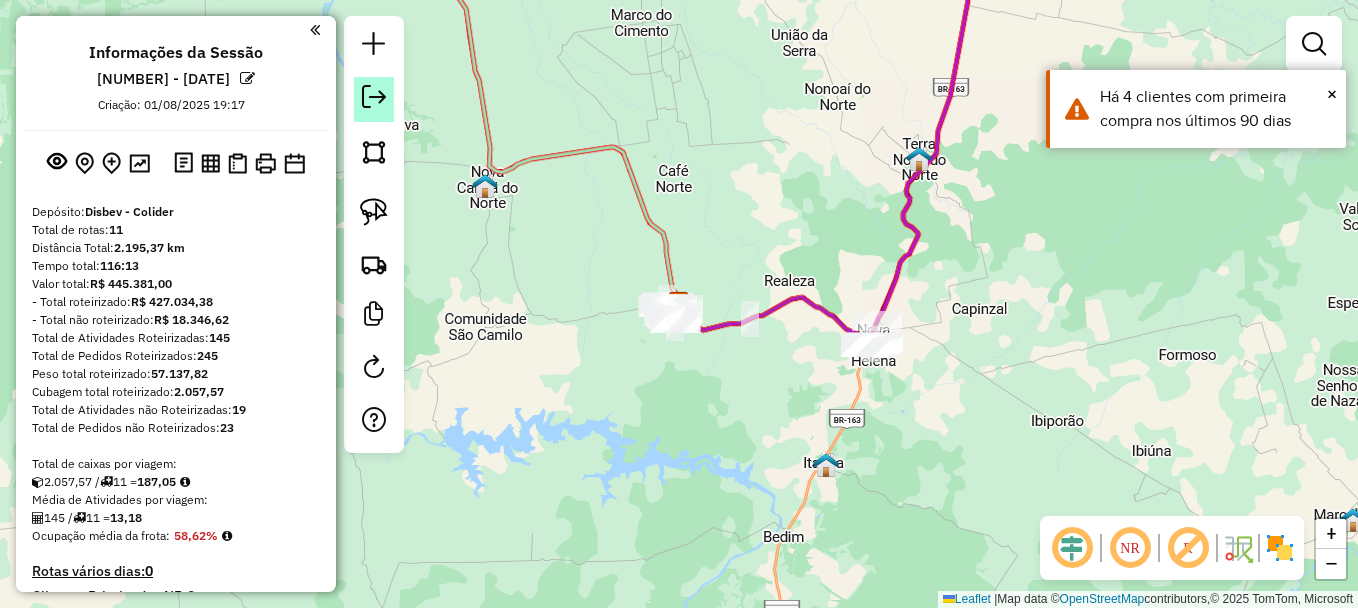 click 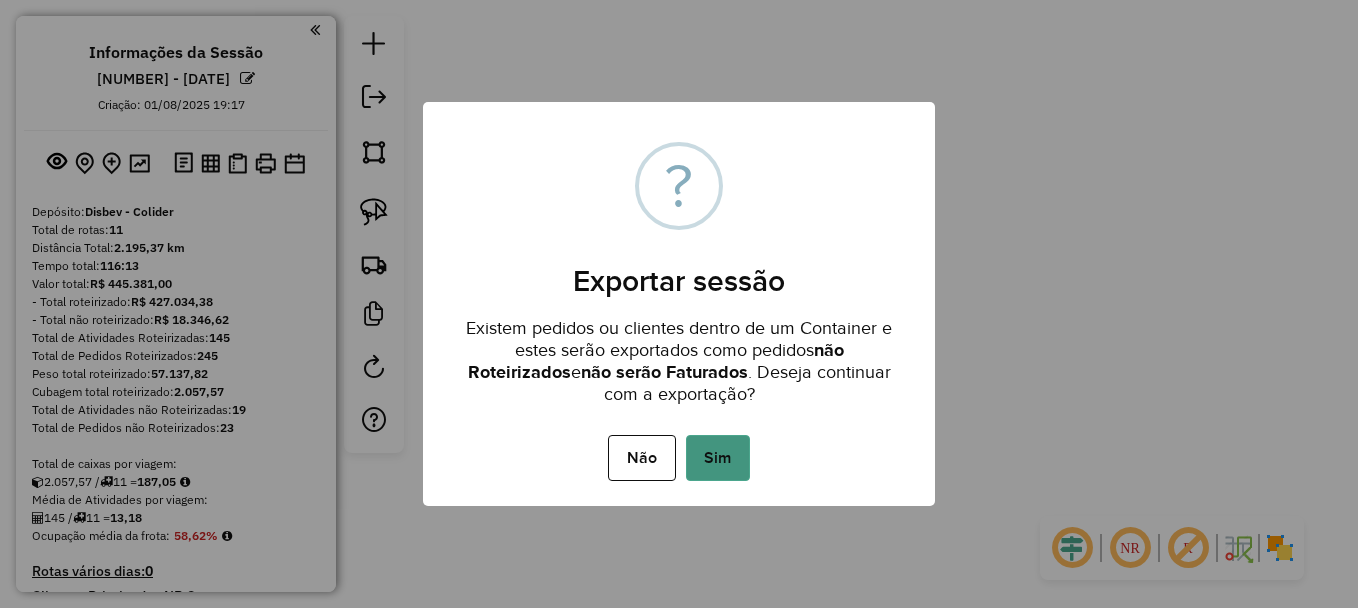 click on "Sim" at bounding box center (718, 458) 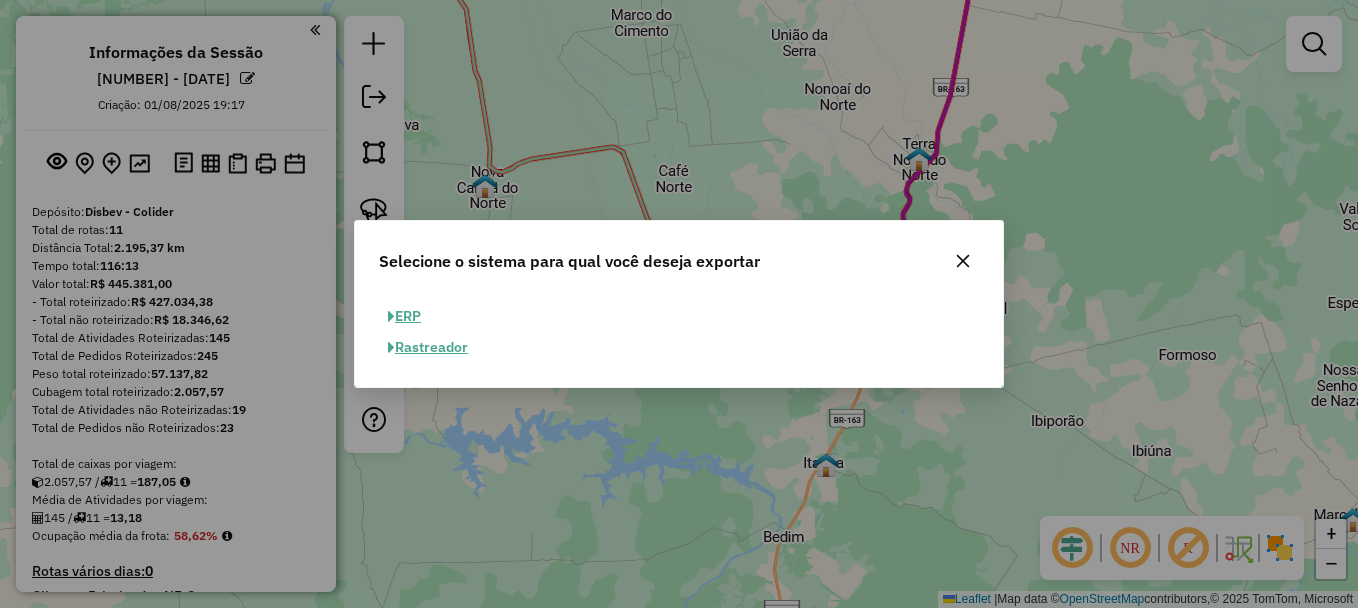 click on "ERP" 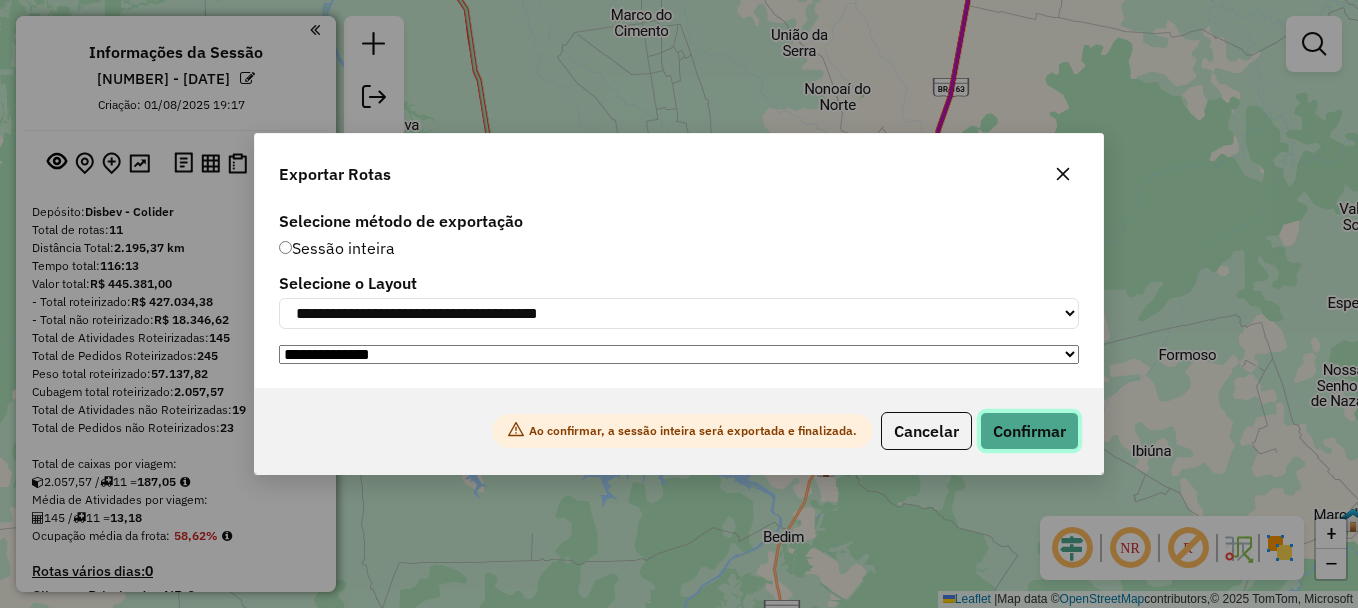 click on "Confirmar" 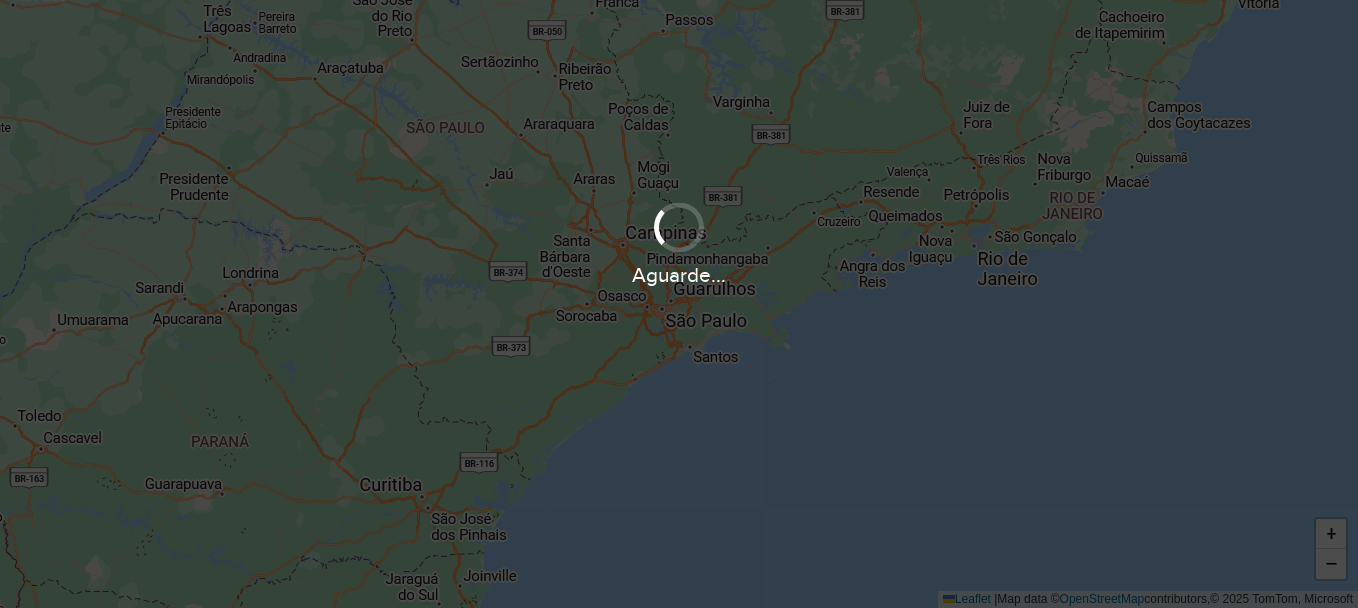 scroll, scrollTop: 0, scrollLeft: 0, axis: both 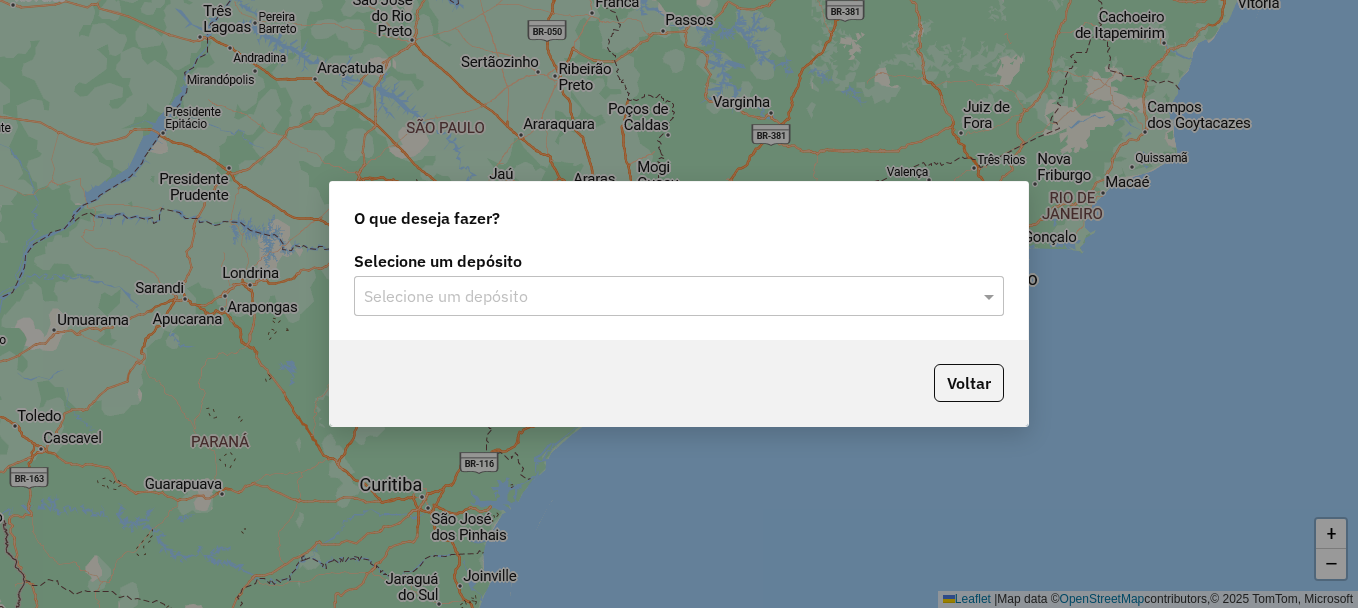 click 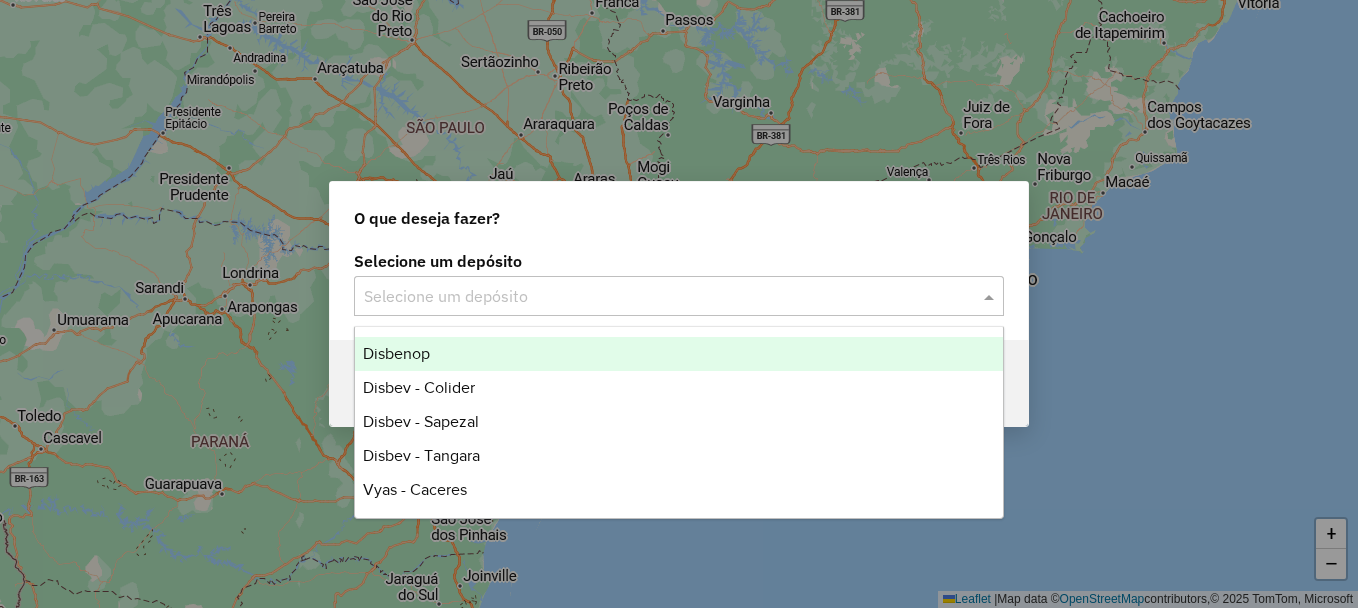 click on "Disbenop" at bounding box center [679, 354] 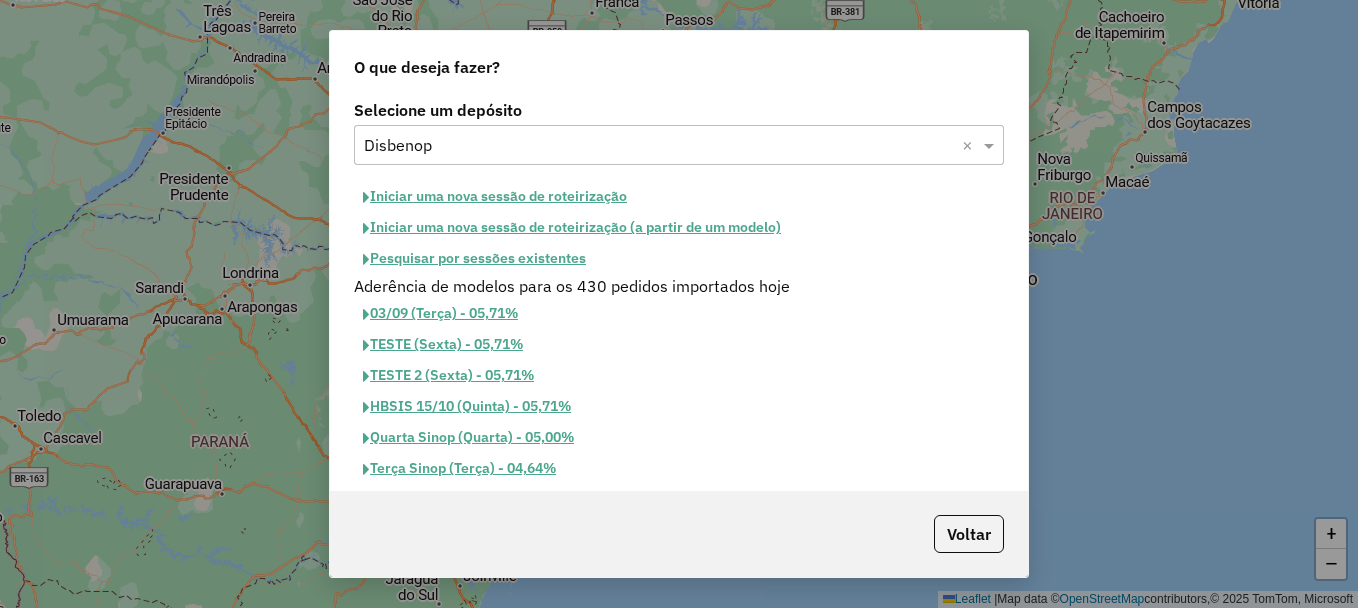 click on "Pesquisar por sessões existentes" 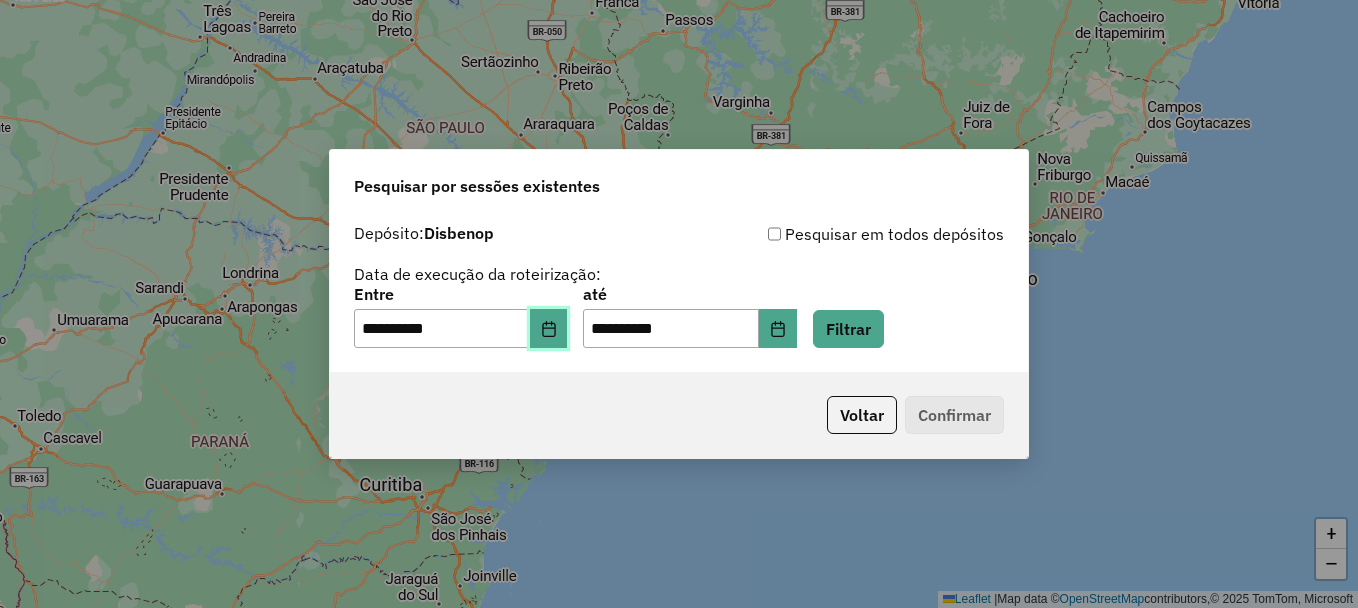 click 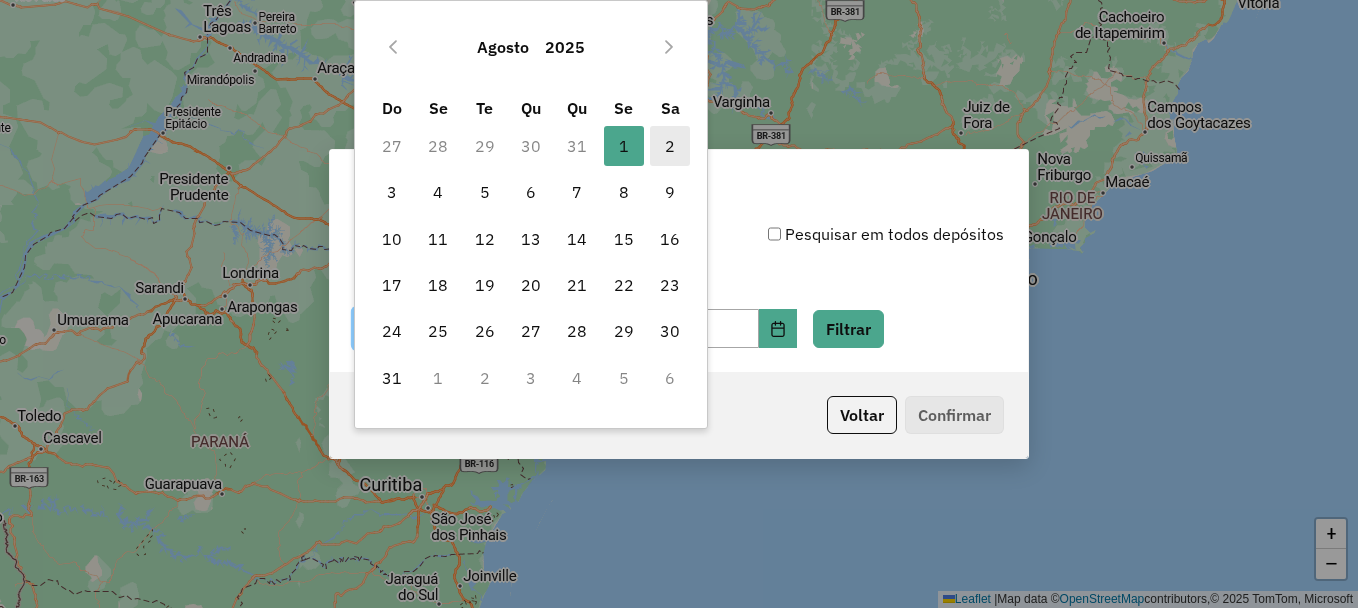click on "2" at bounding box center (670, 146) 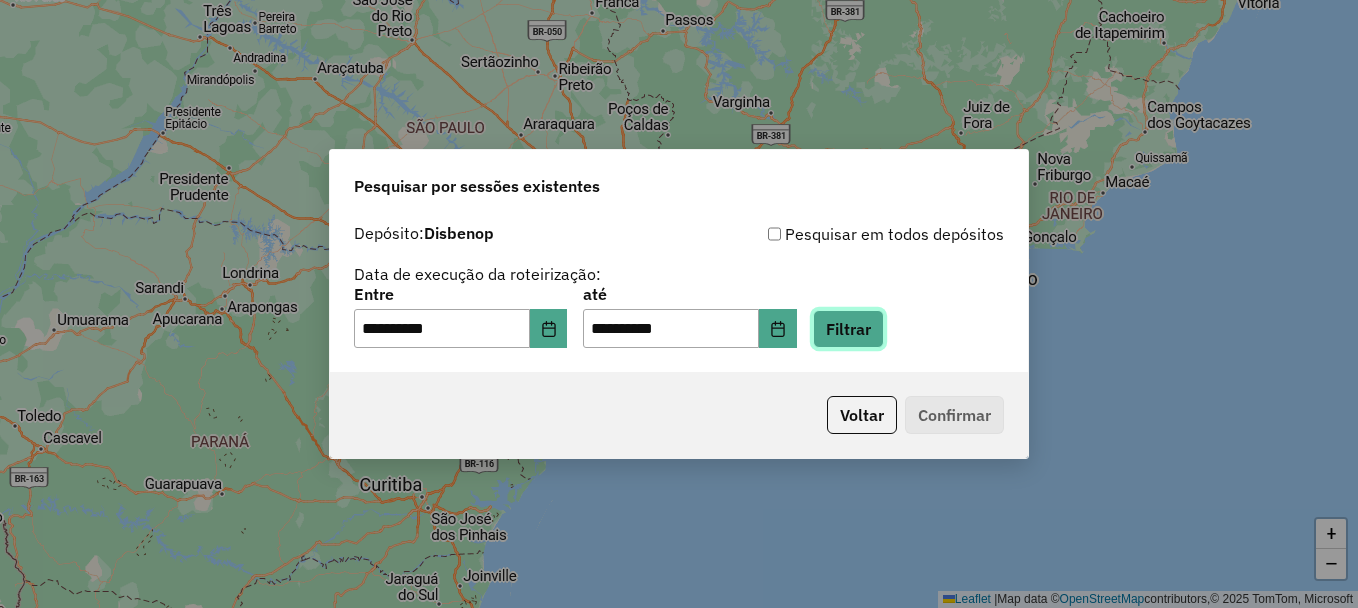 click on "Filtrar" 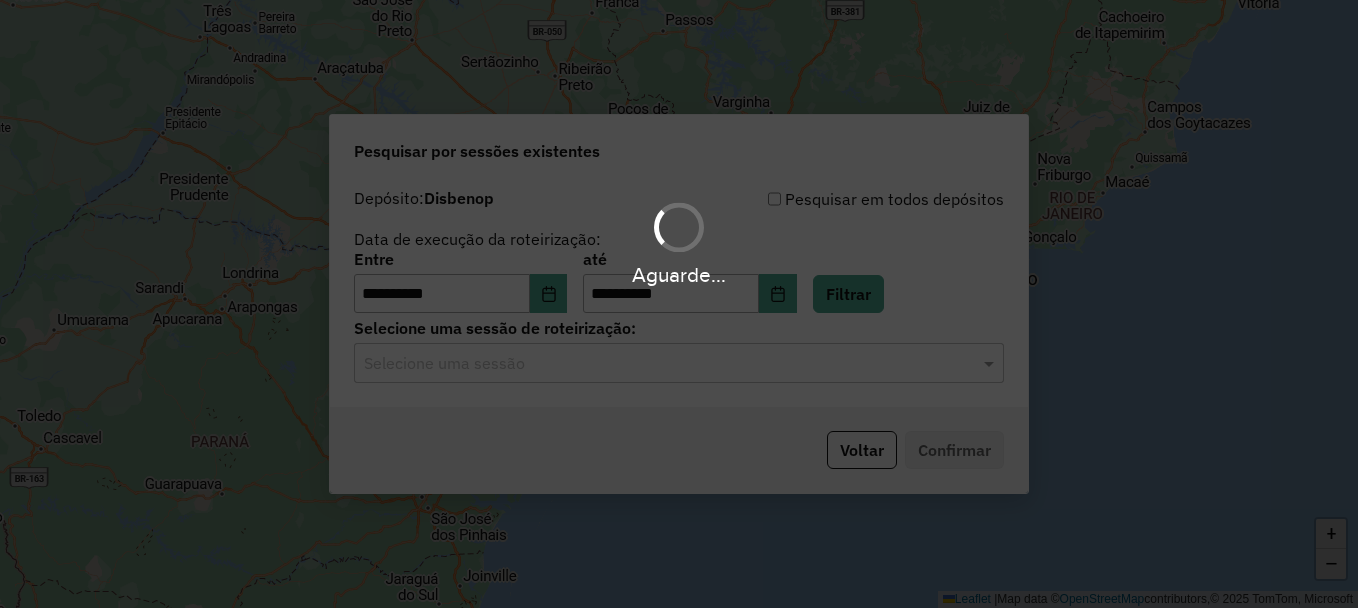 click 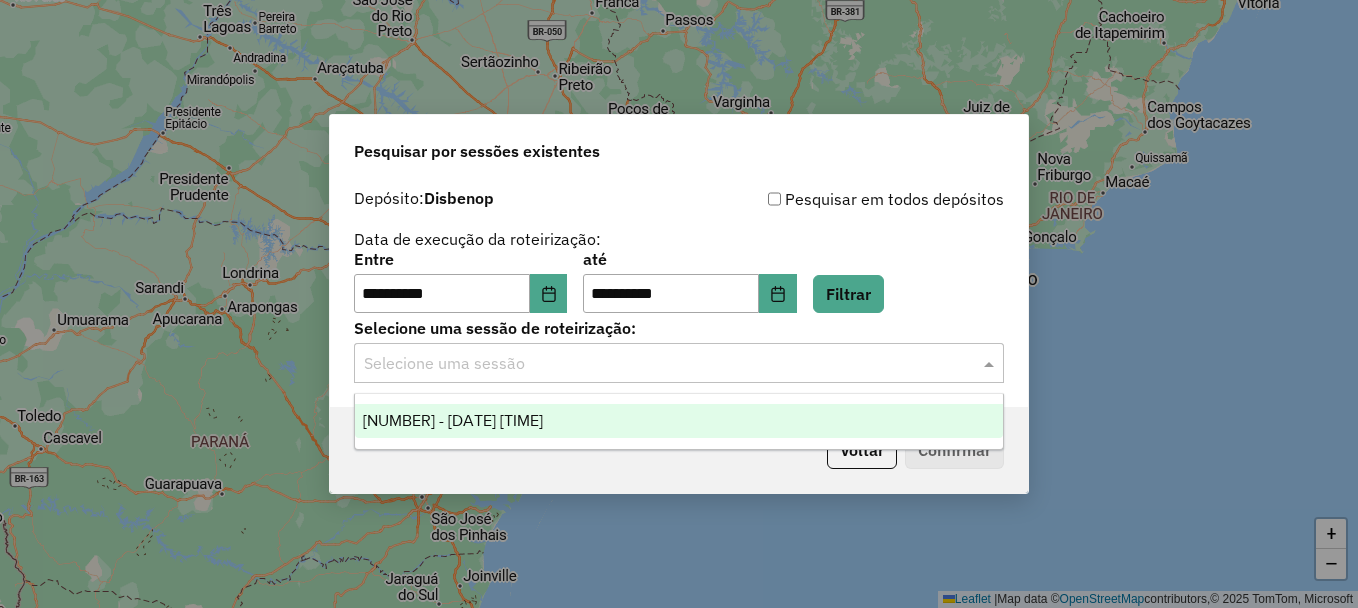 click on "[NUMBER] - [DATE] [TIME]" at bounding box center [453, 420] 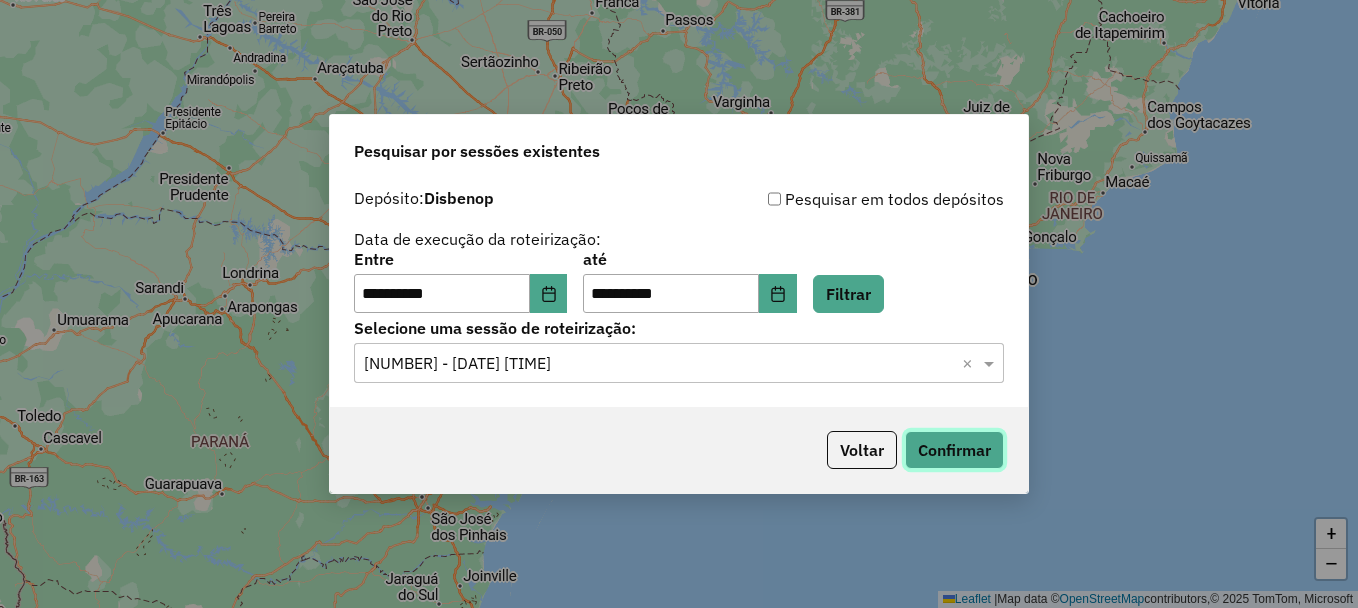 click on "Confirmar" 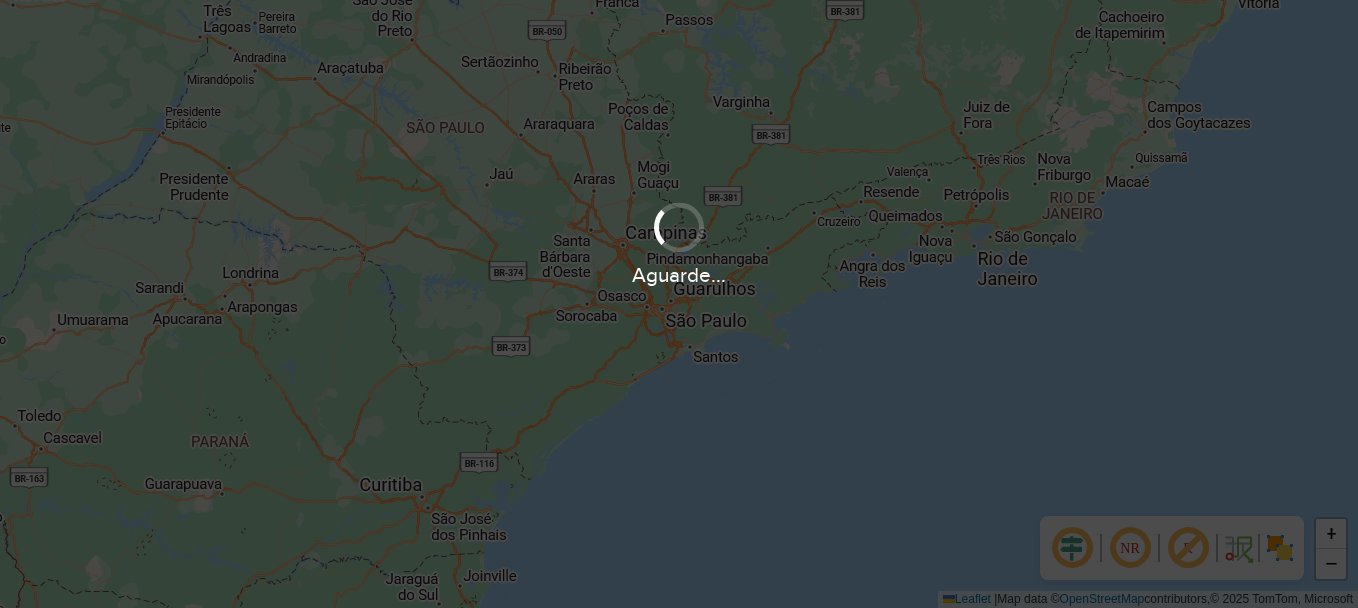scroll, scrollTop: 0, scrollLeft: 0, axis: both 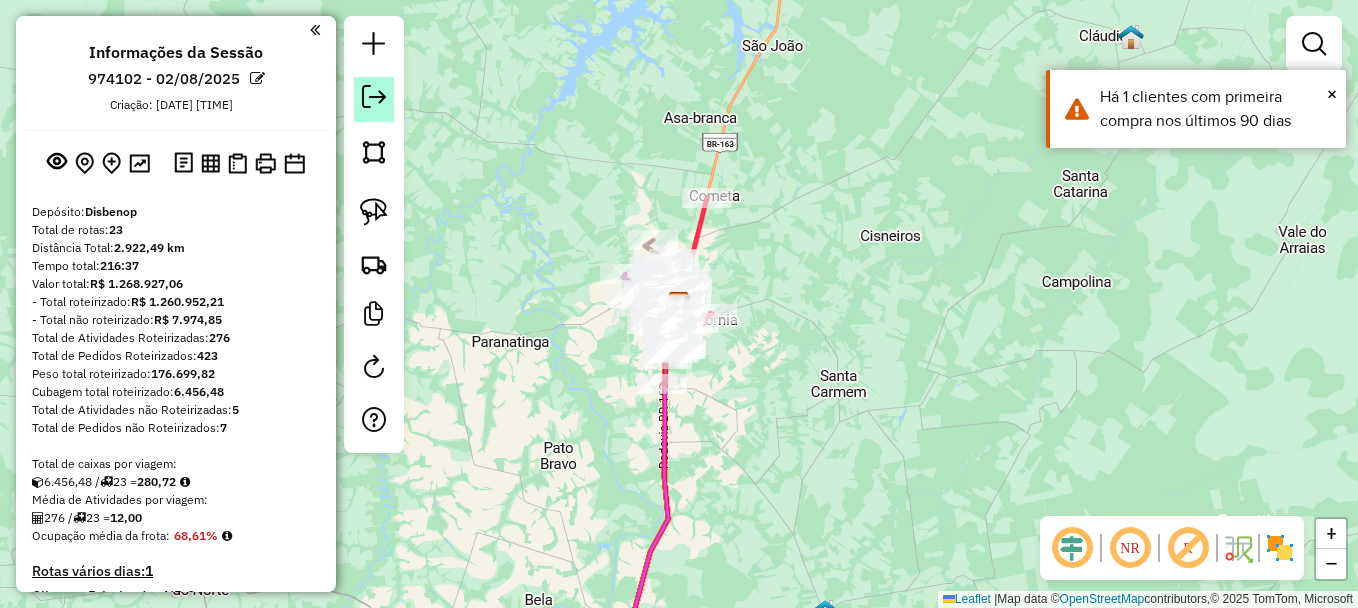 click 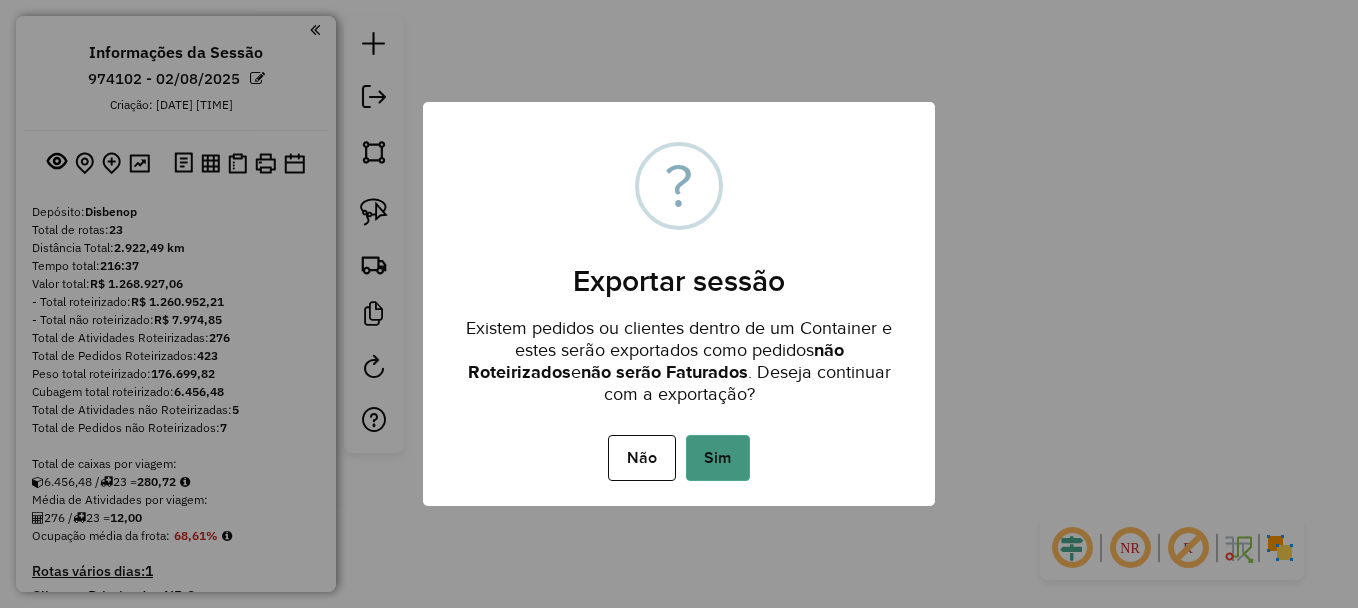 click on "Sim" at bounding box center [718, 458] 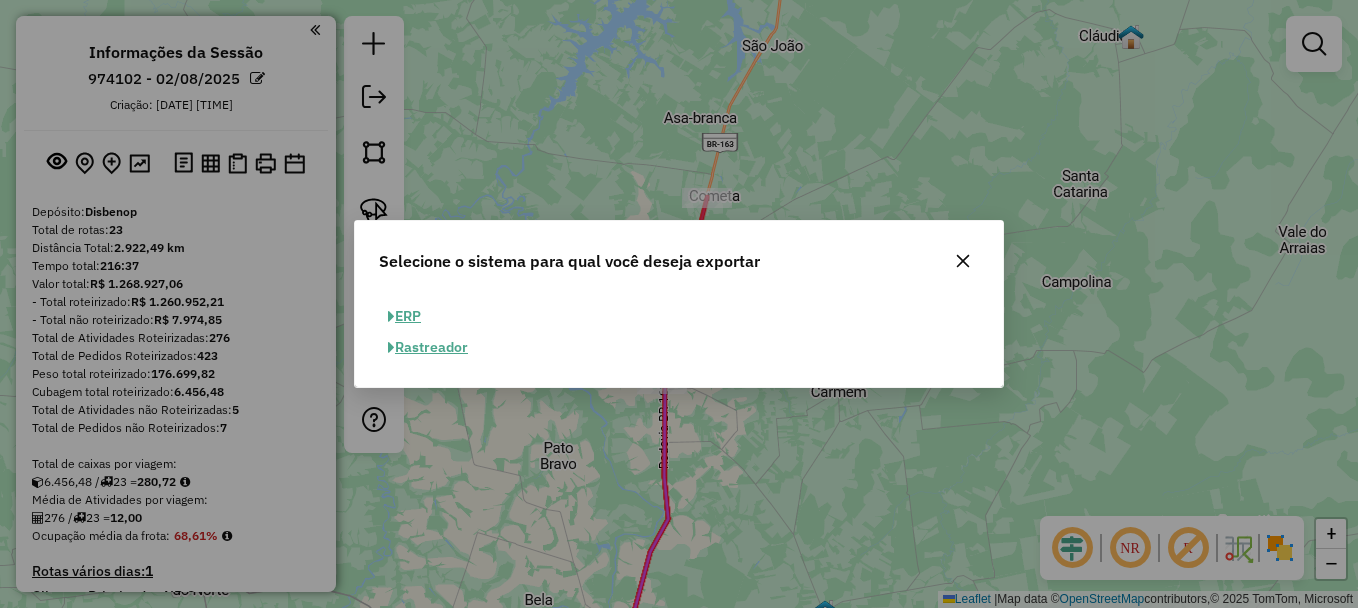 click on "ERP" 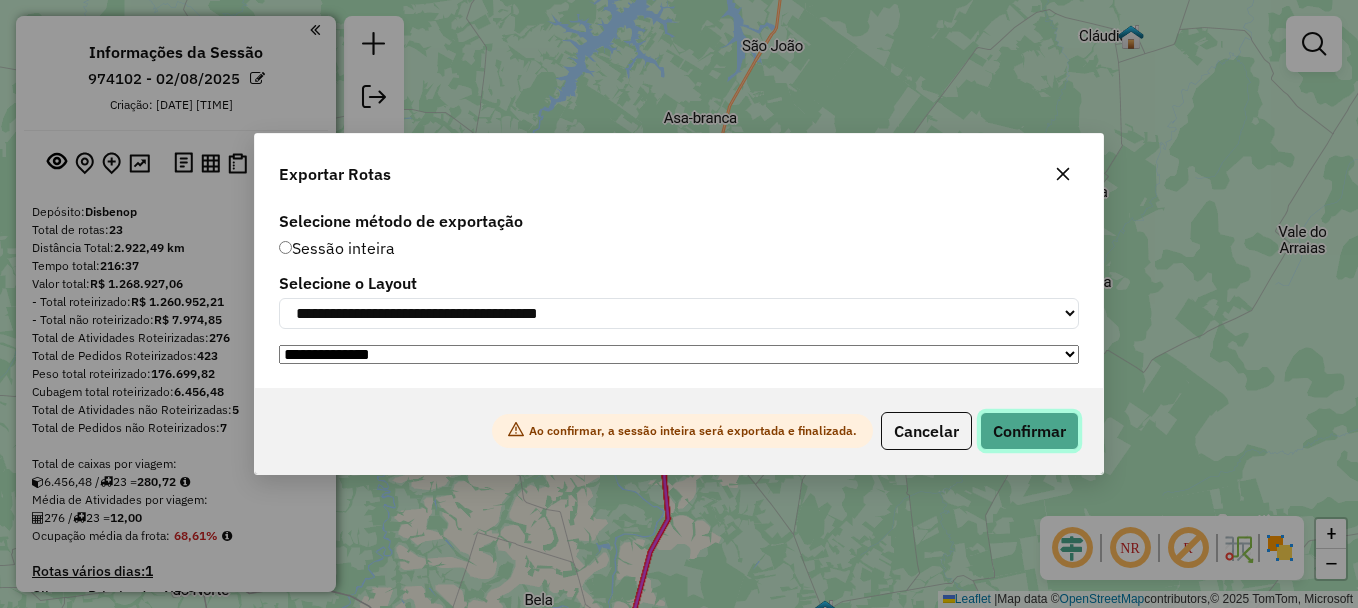 click on "Confirmar" 